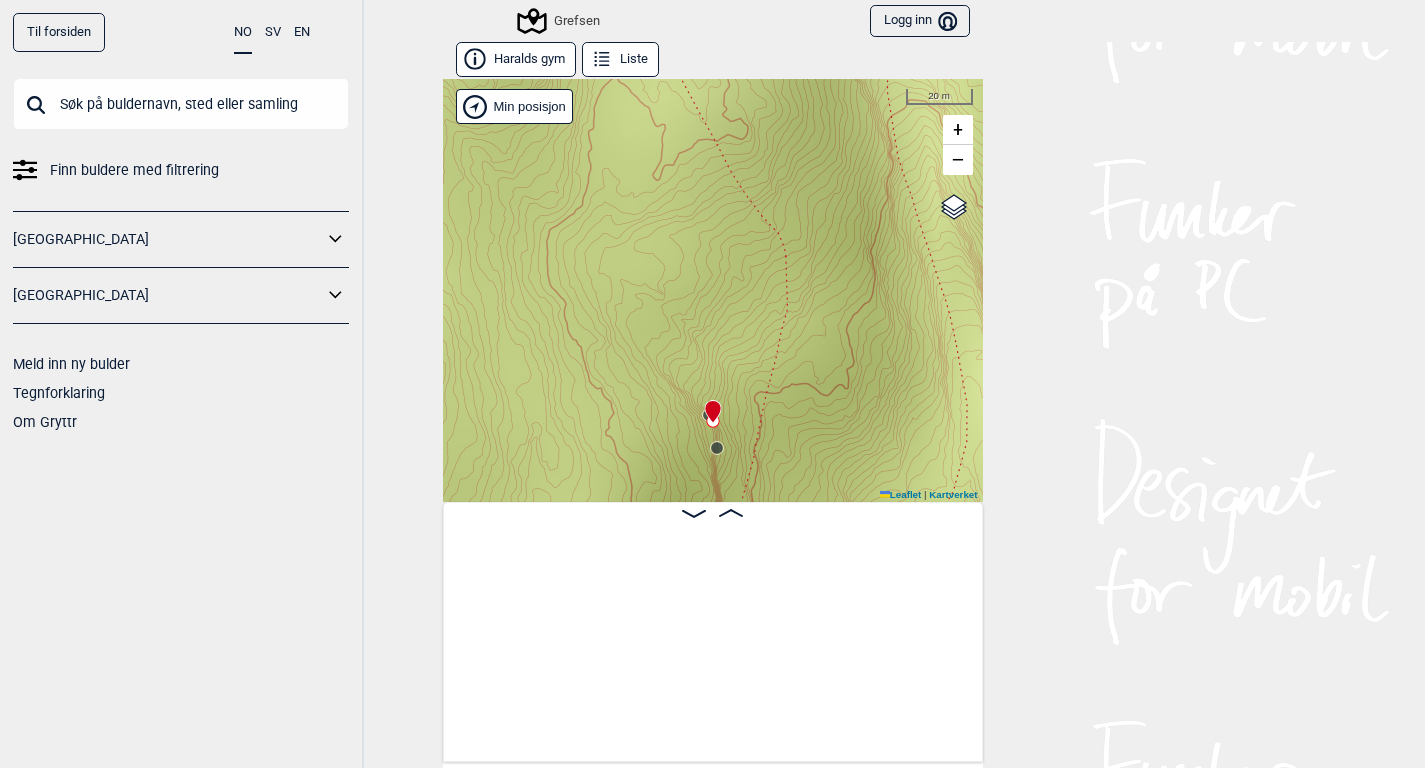 scroll, scrollTop: 0, scrollLeft: 0, axis: both 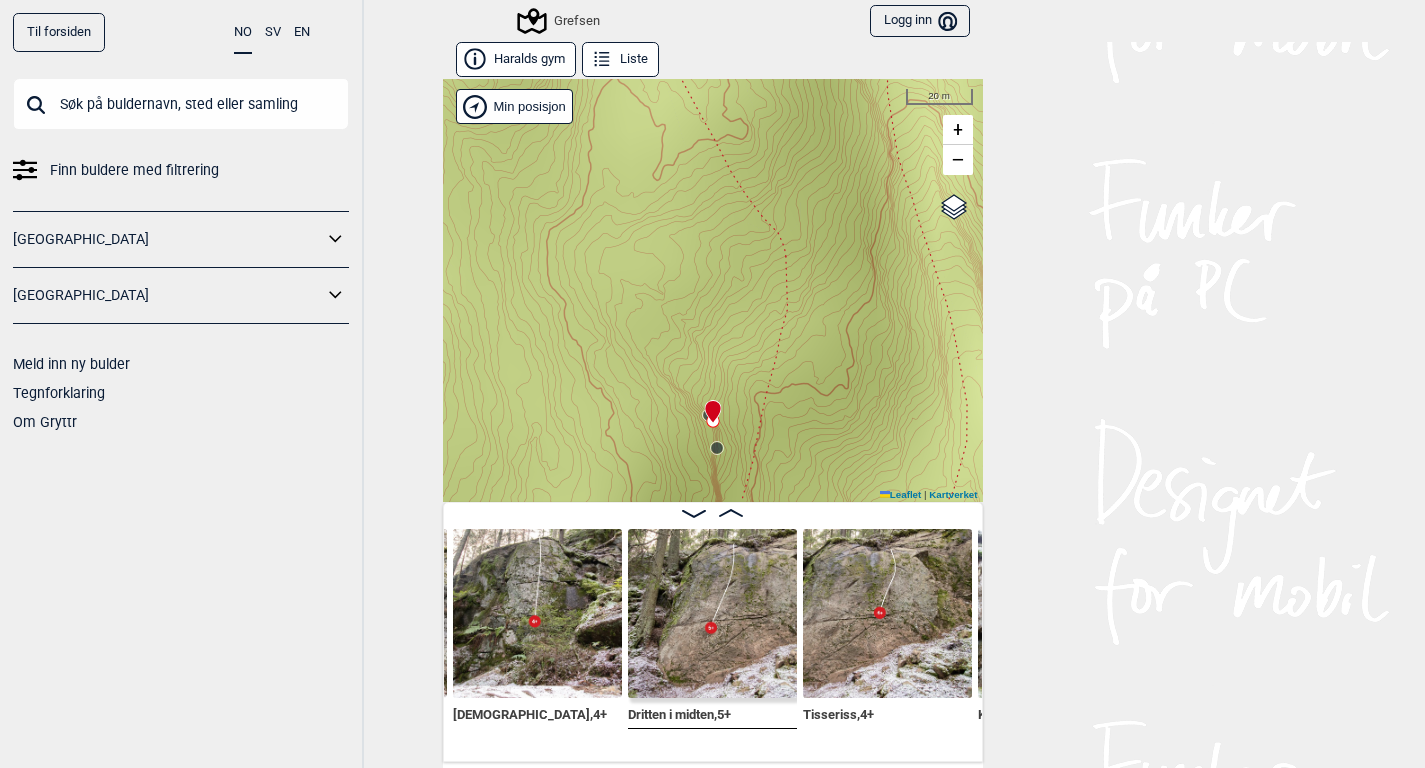click at bounding box center [181, 104] 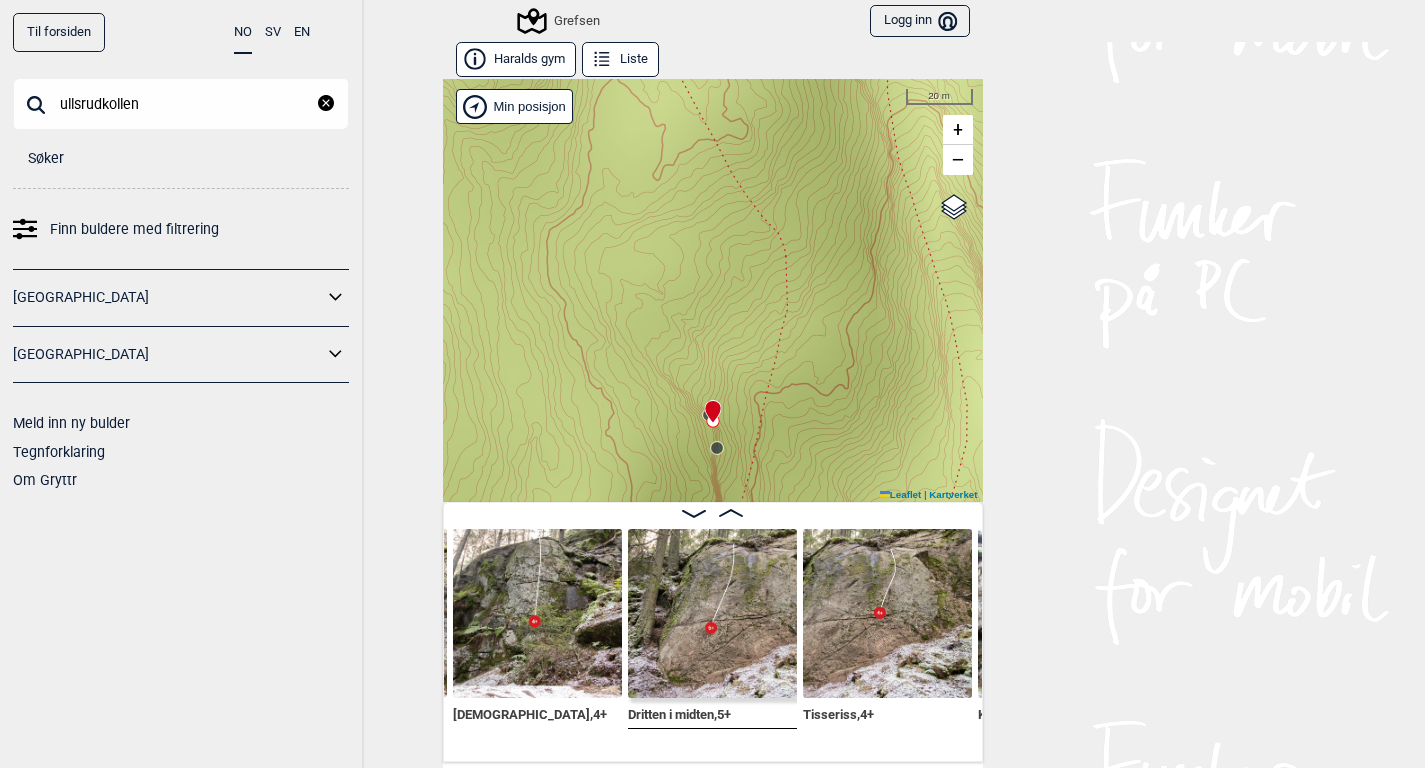 type on "ullsrudkollen" 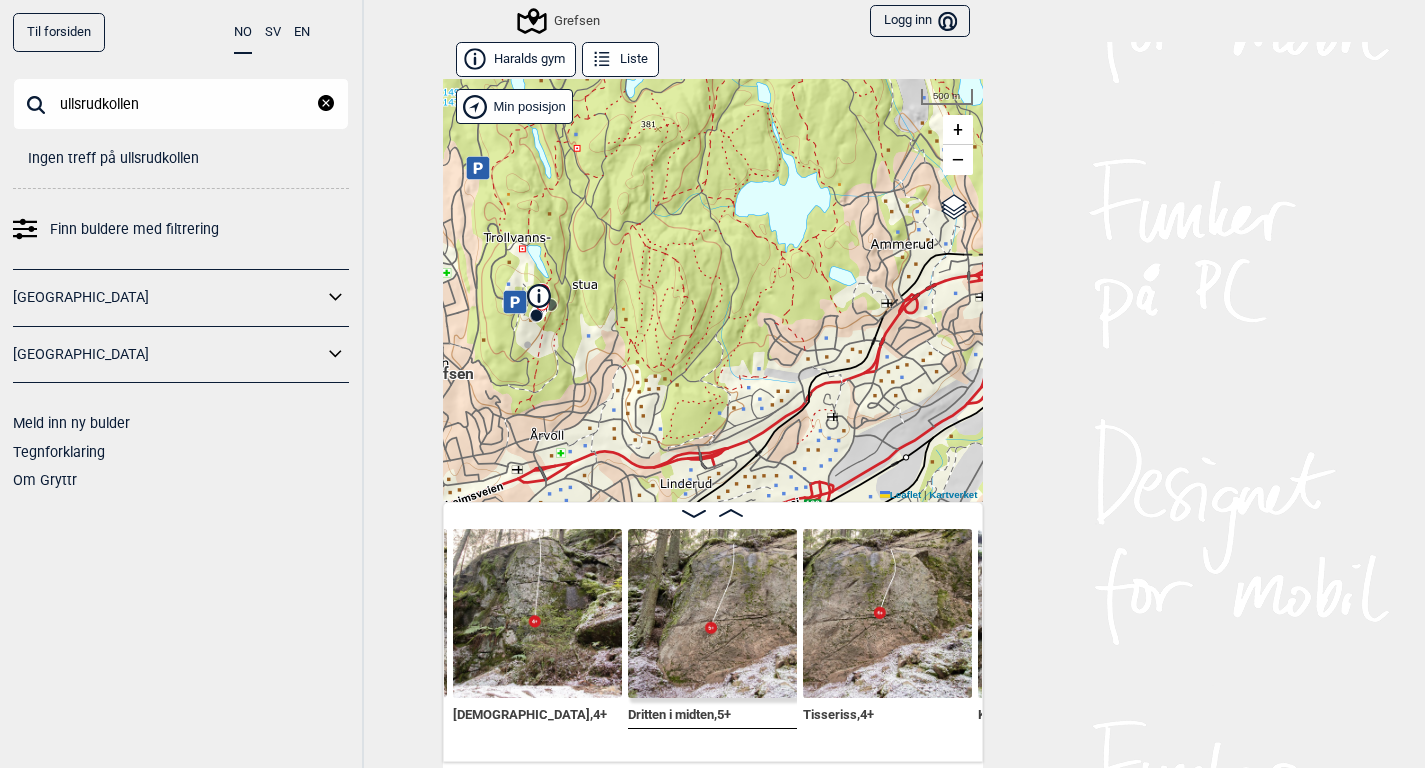 click on "ullsrudkollen" at bounding box center [181, 104] 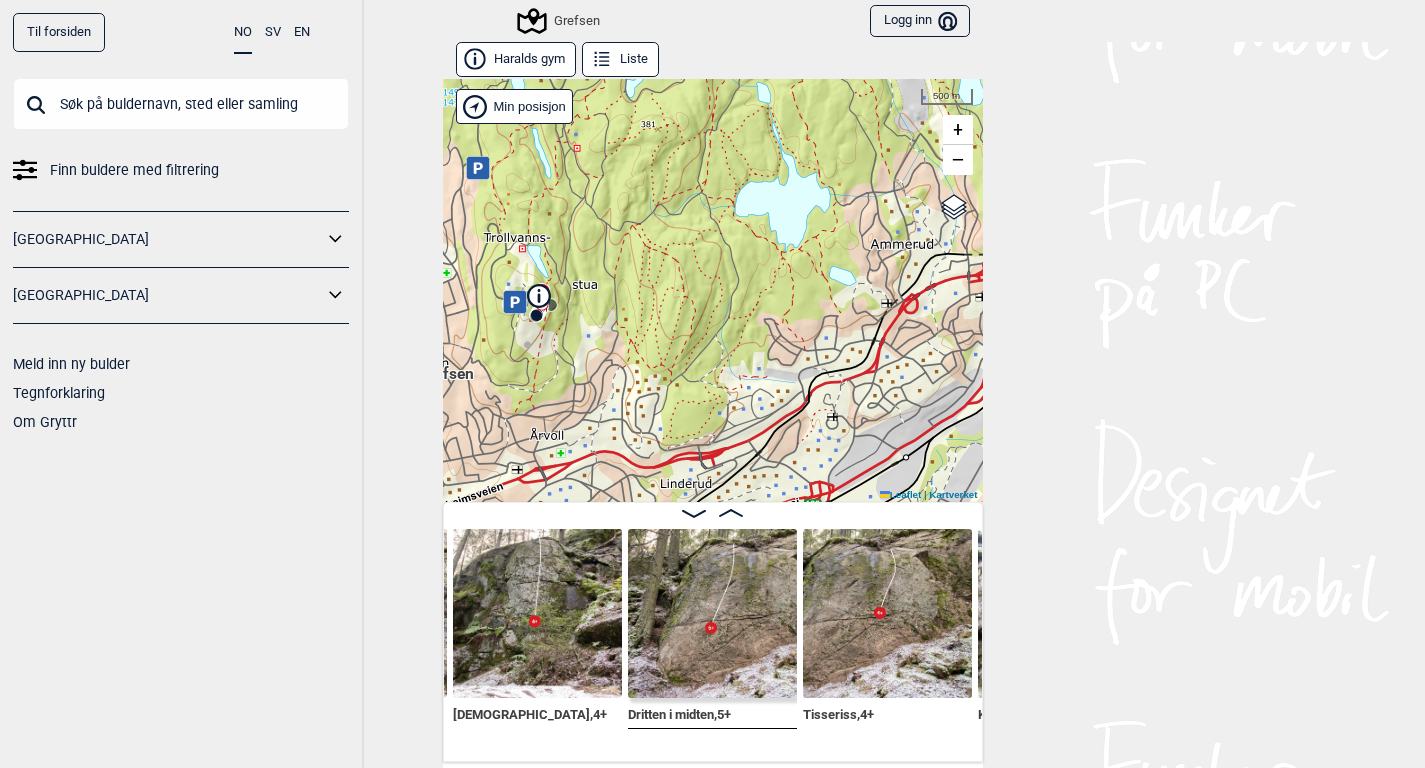 click at bounding box center (181, 104) 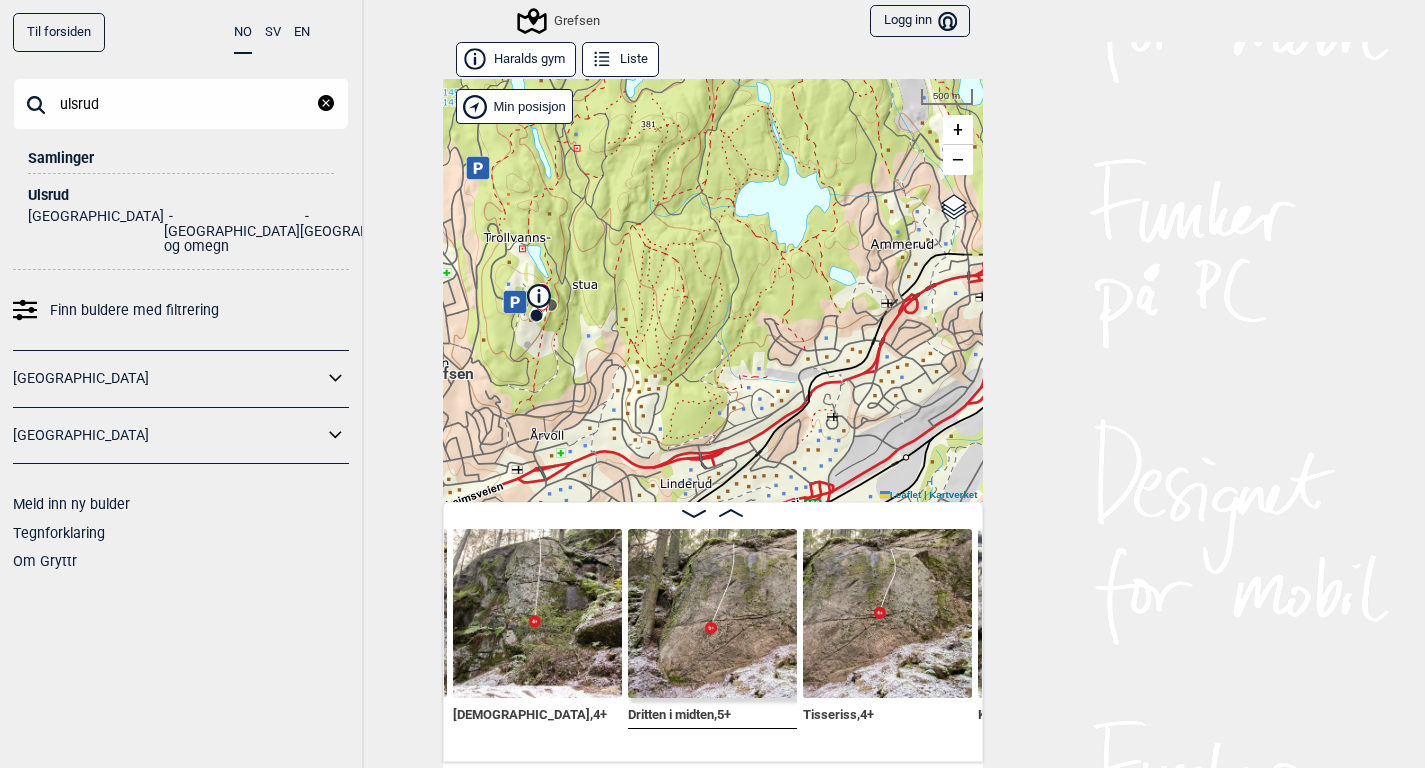 type on "ulsrud" 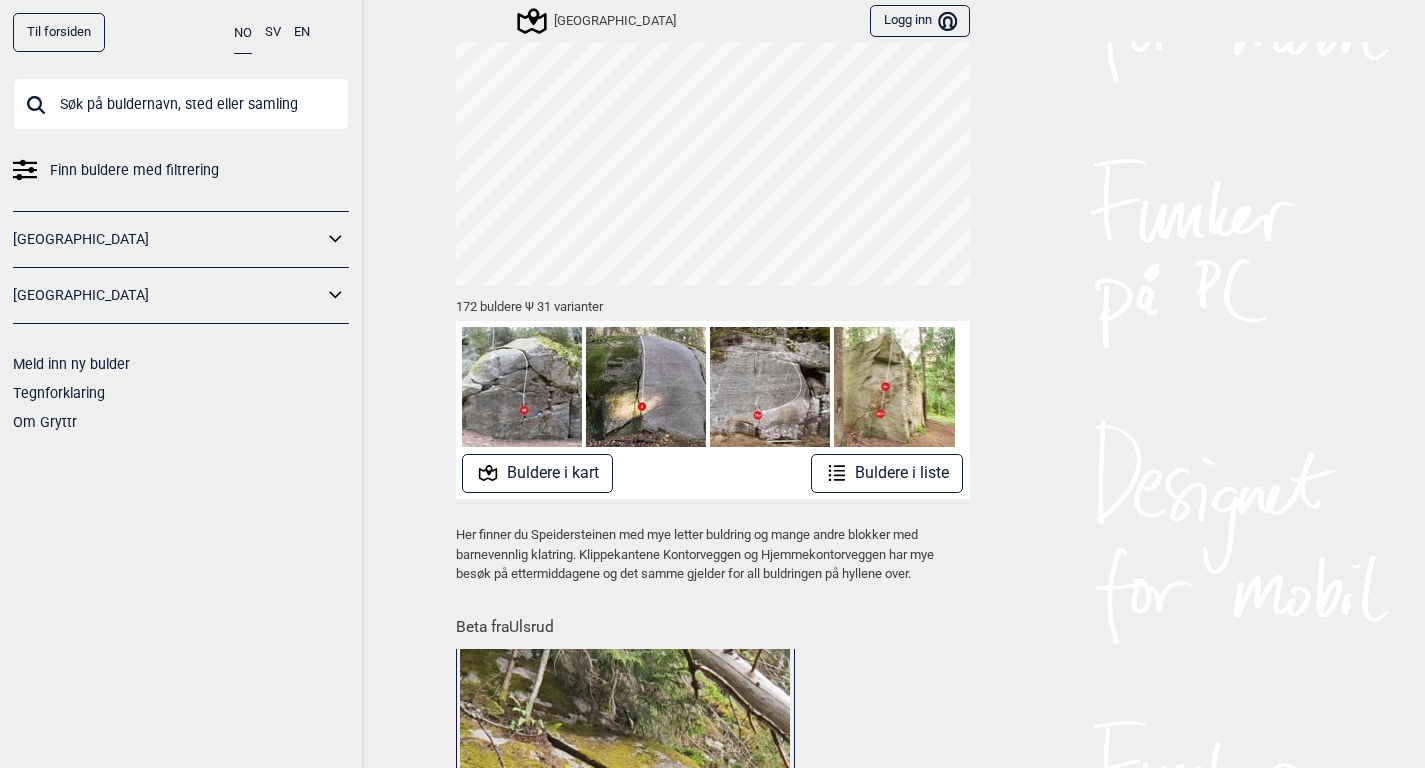 scroll, scrollTop: 99, scrollLeft: 0, axis: vertical 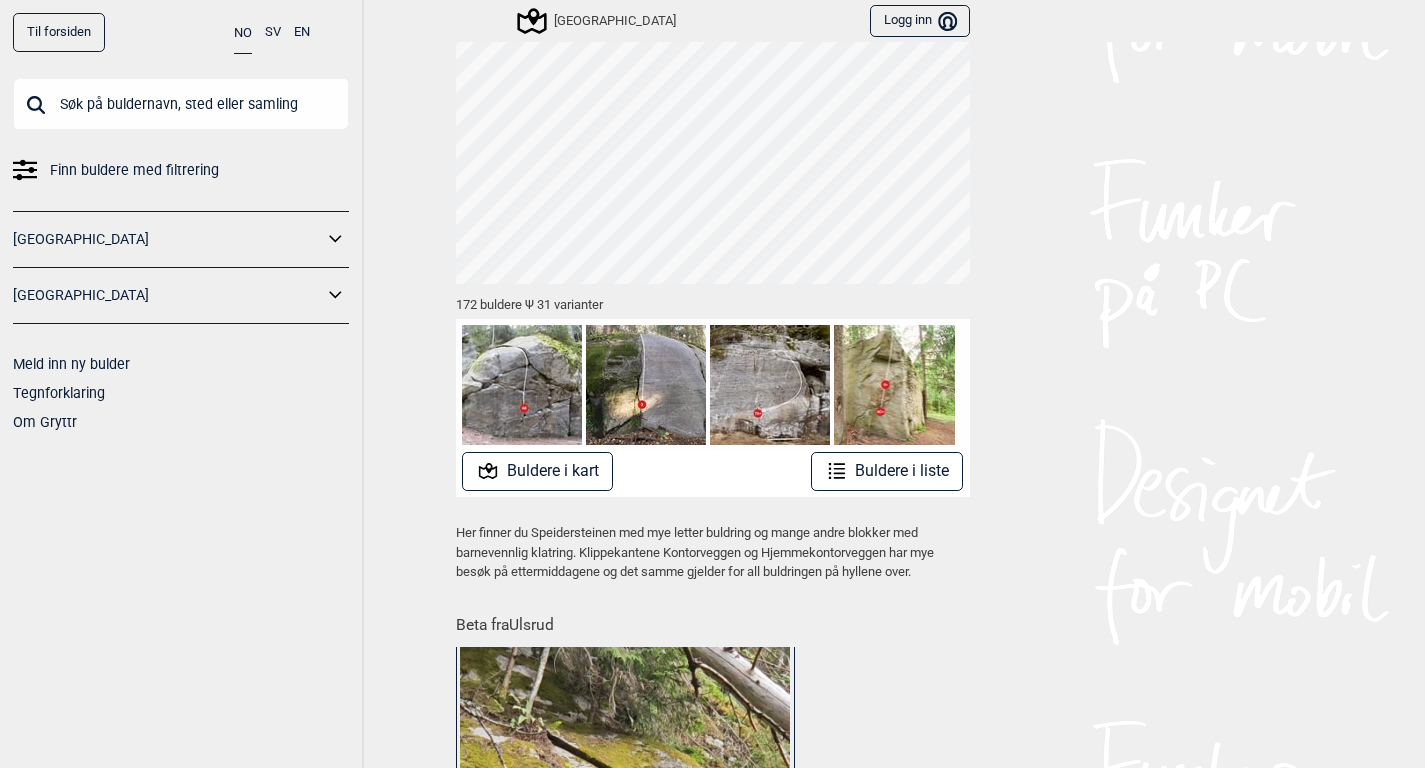 click on "Buldere i kart" at bounding box center (537, 471) 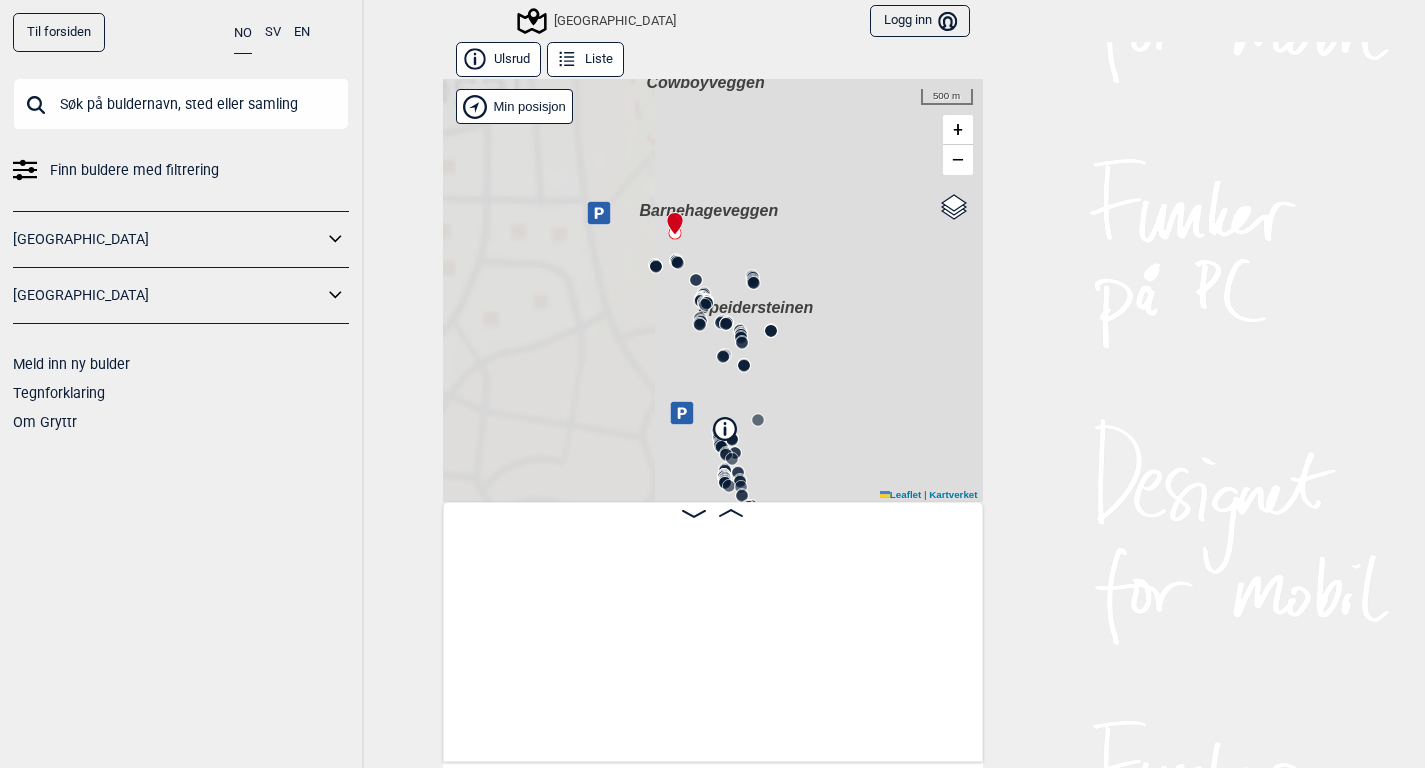 scroll, scrollTop: 0, scrollLeft: 157, axis: horizontal 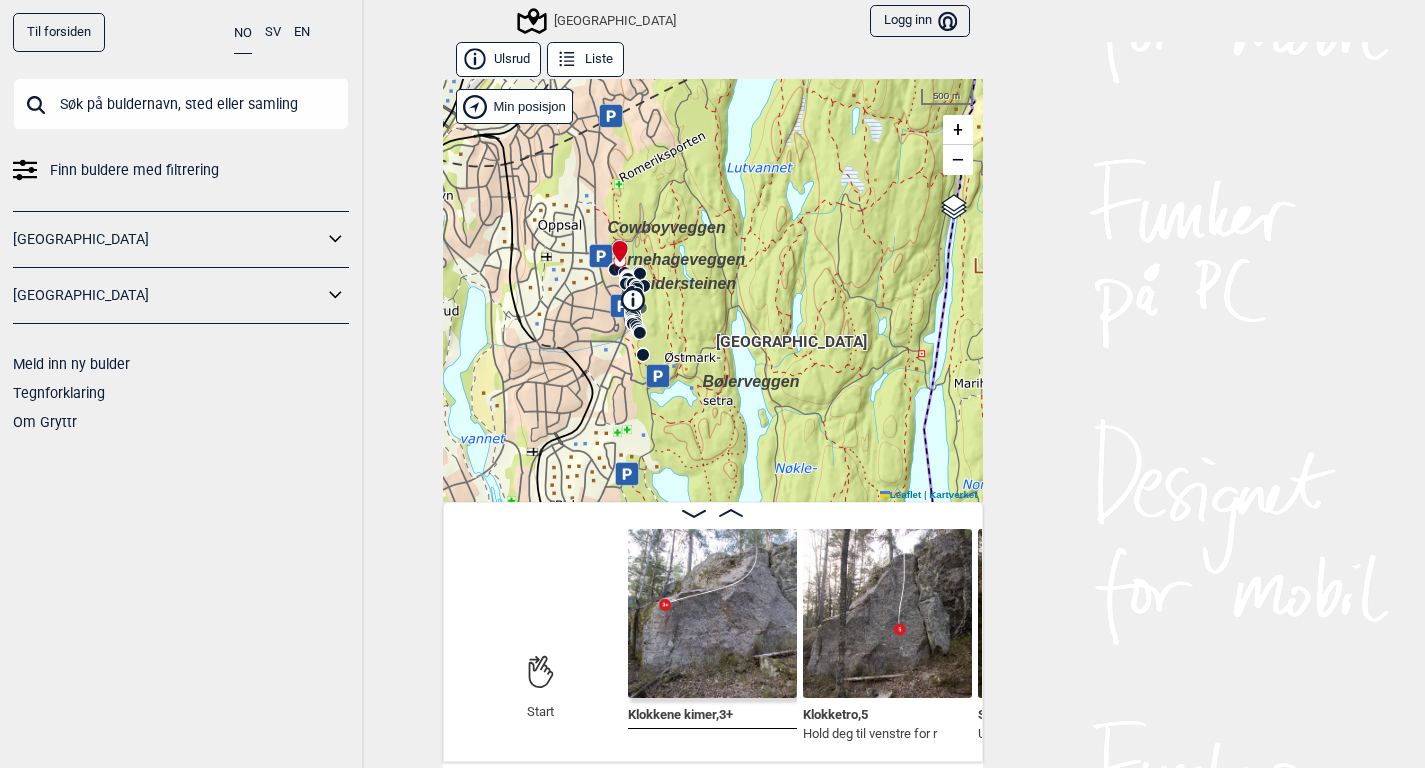 drag, startPoint x: 658, startPoint y: 363, endPoint x: 685, endPoint y: 245, distance: 121.049576 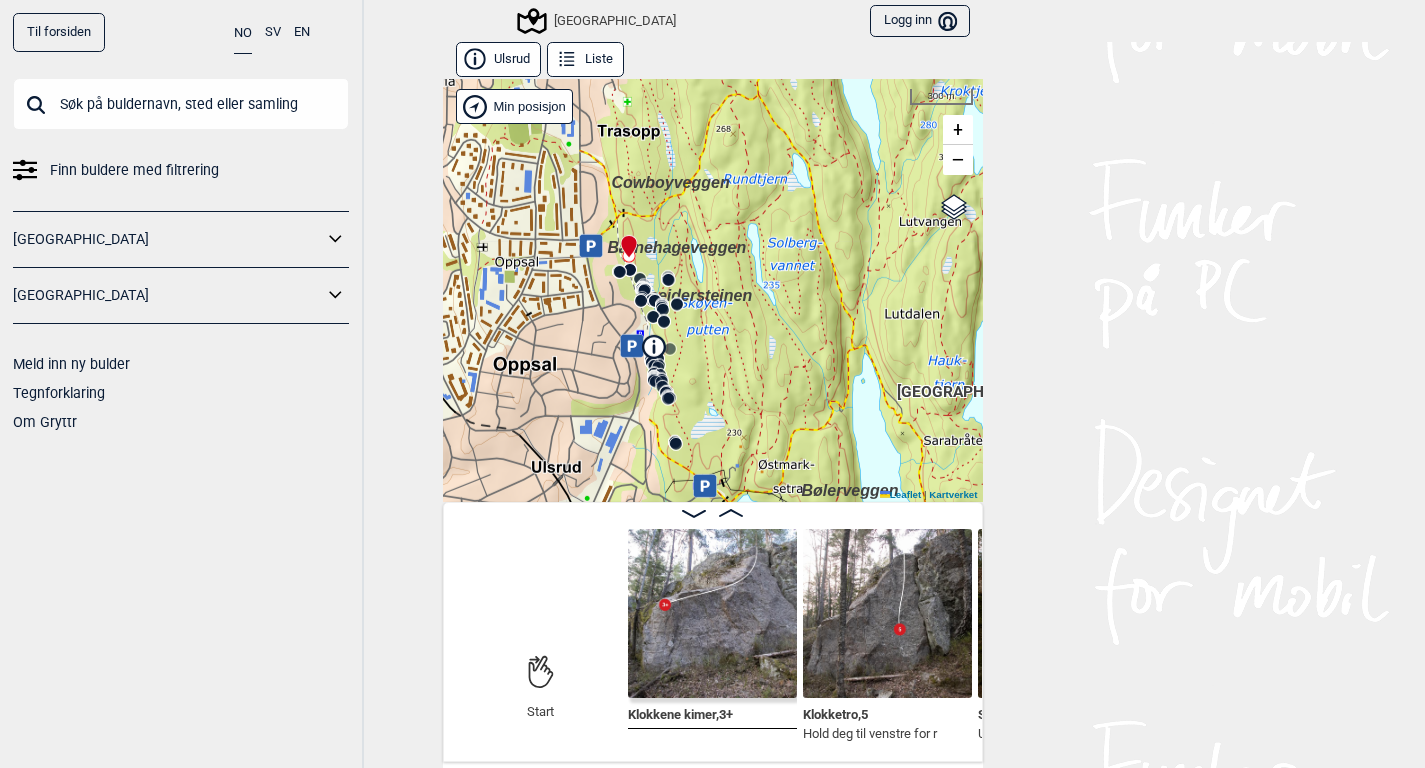 drag, startPoint x: 676, startPoint y: 255, endPoint x: 754, endPoint y: 232, distance: 81.32035 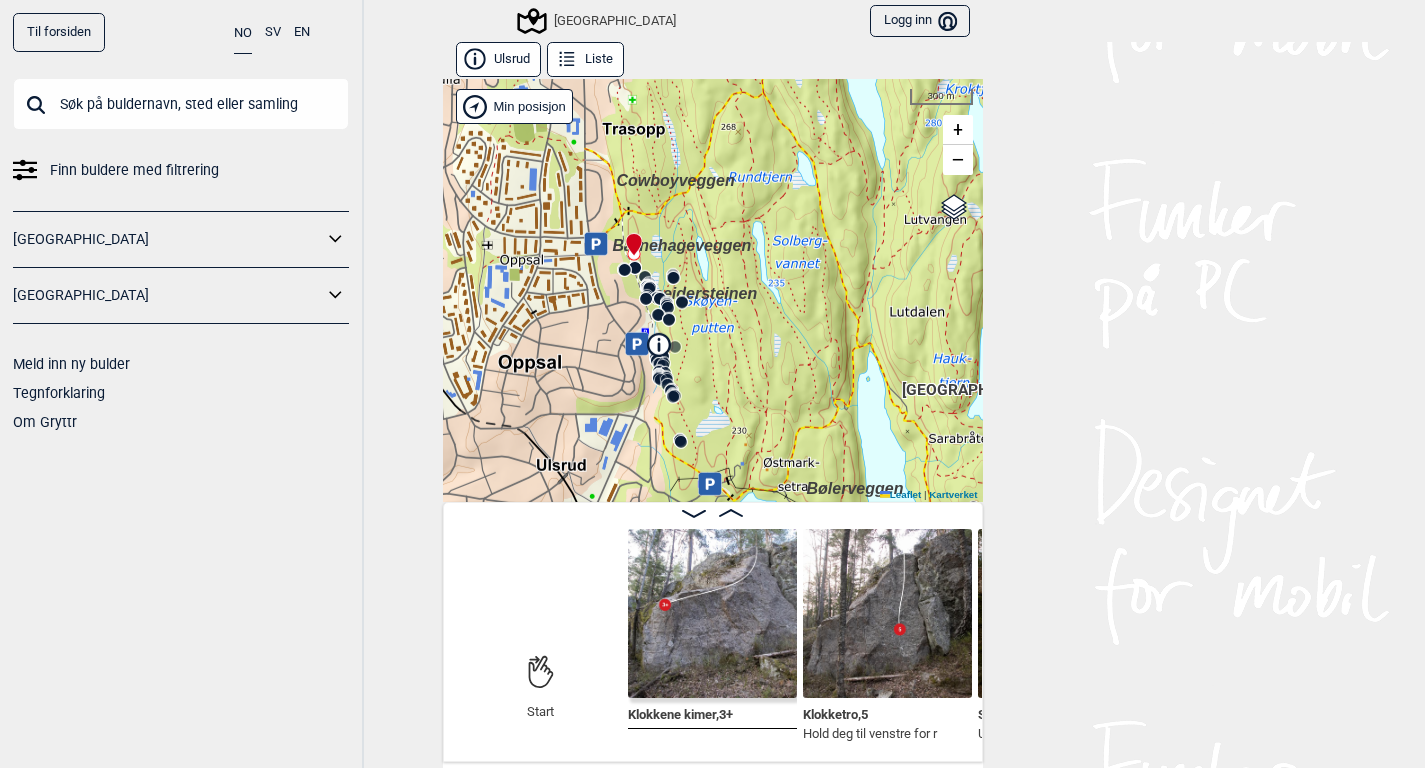 click on "Cowboyveggen" at bounding box center (676, 180) 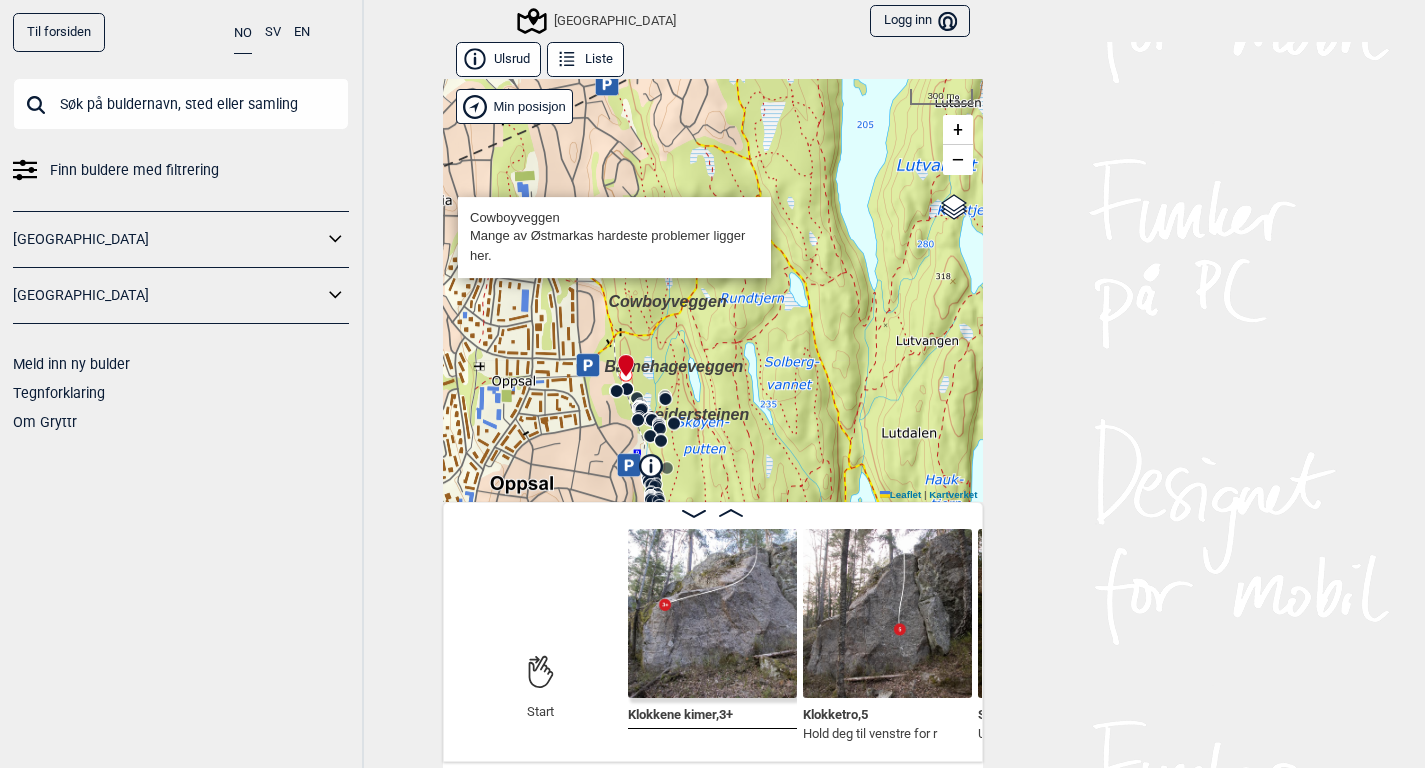 drag, startPoint x: 696, startPoint y: 359, endPoint x: 688, endPoint y: 463, distance: 104.307236 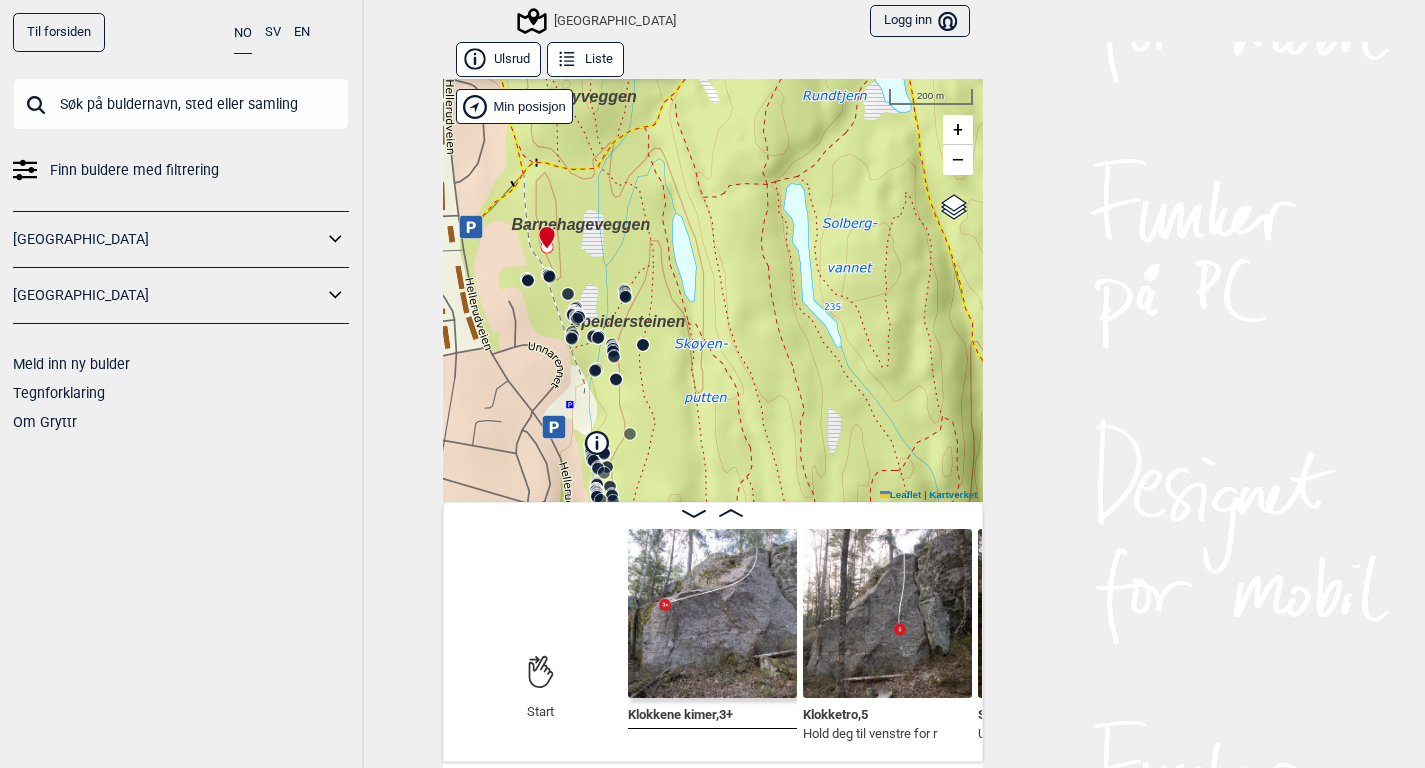 drag, startPoint x: 699, startPoint y: 369, endPoint x: 703, endPoint y: 198, distance: 171.04678 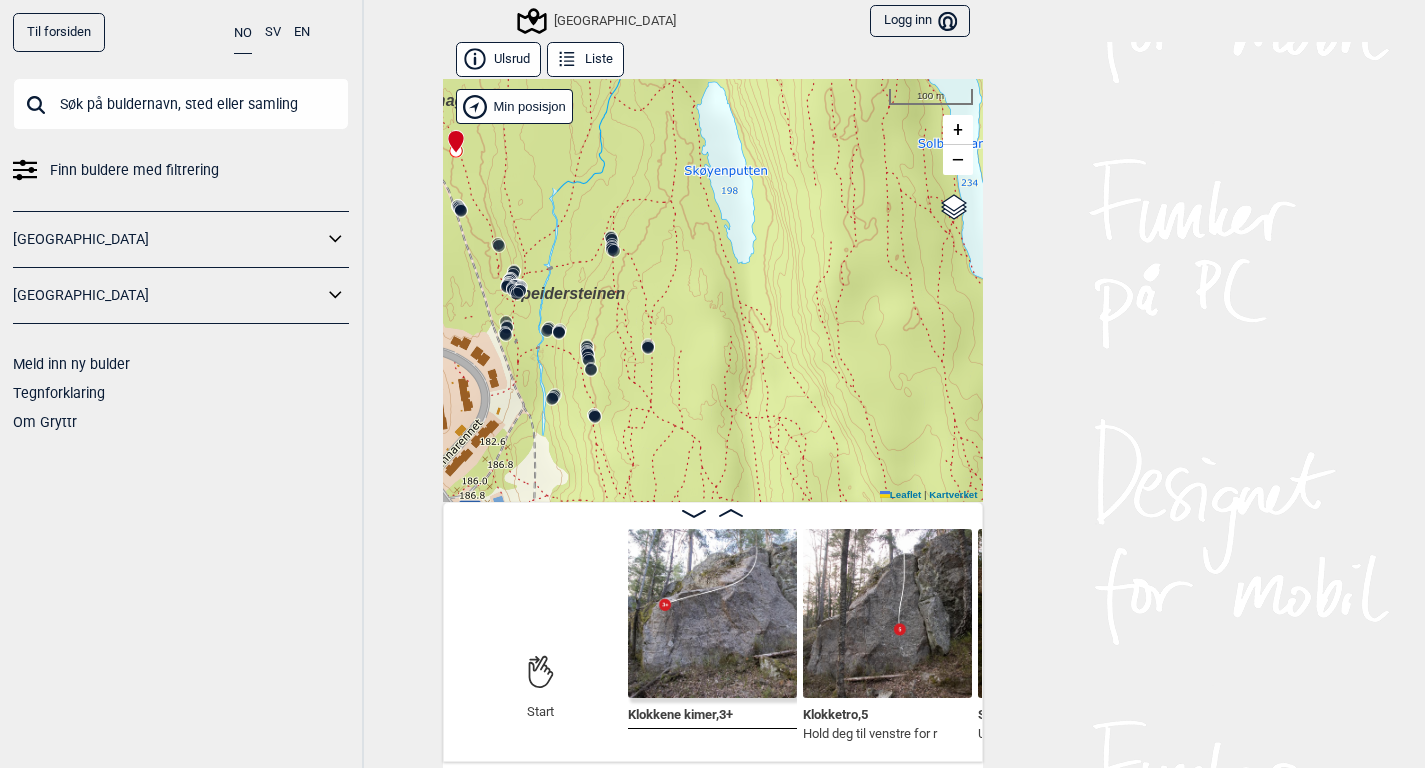 drag, startPoint x: 593, startPoint y: 254, endPoint x: 680, endPoint y: 244, distance: 87.57283 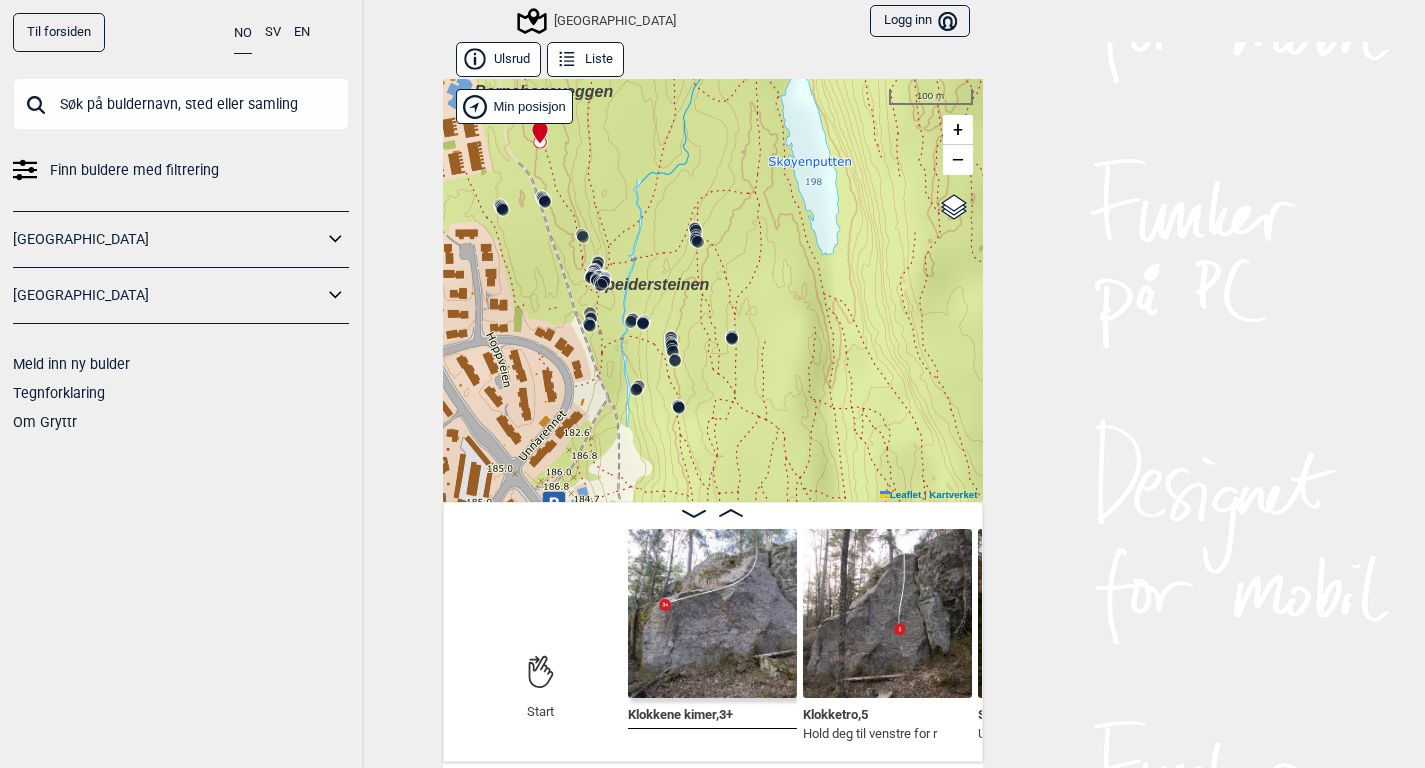 click 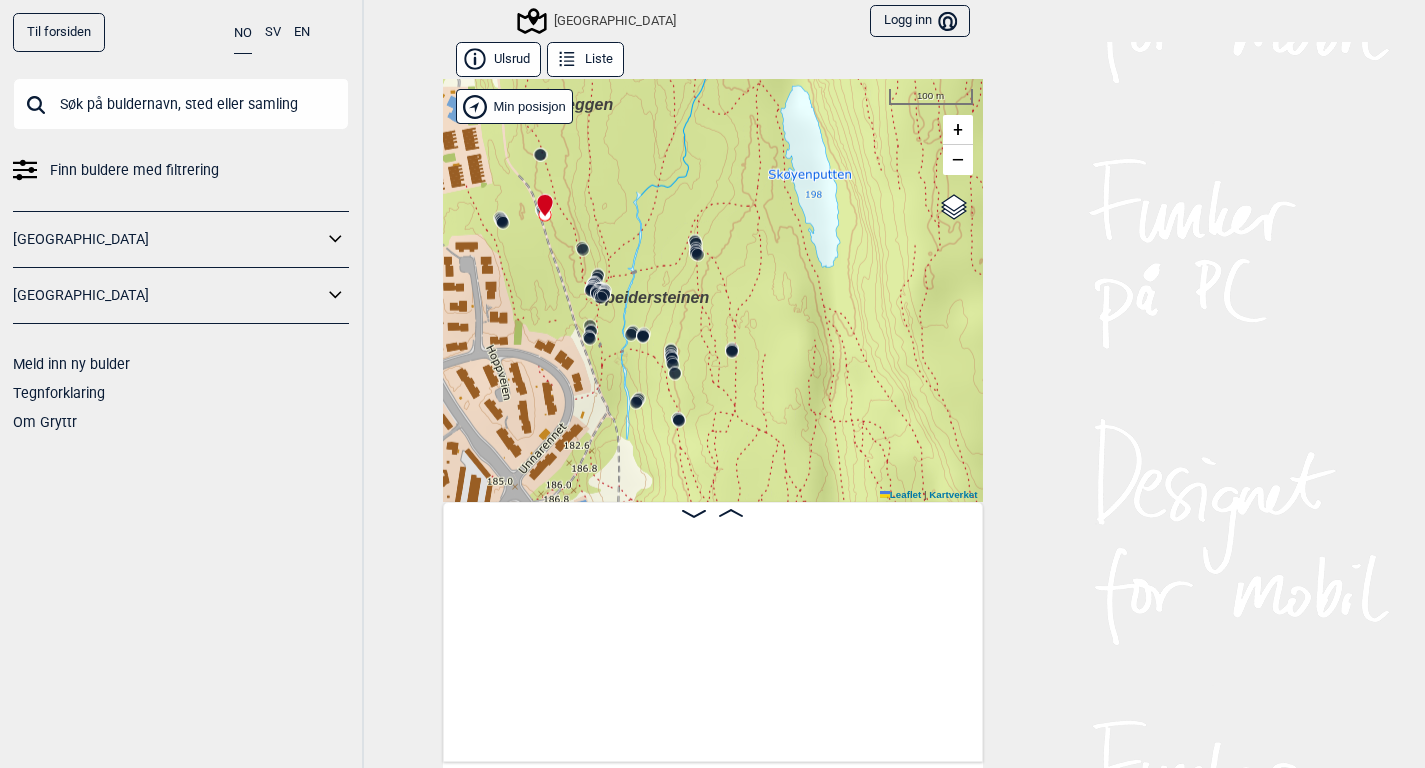 scroll, scrollTop: 0, scrollLeft: 2553, axis: horizontal 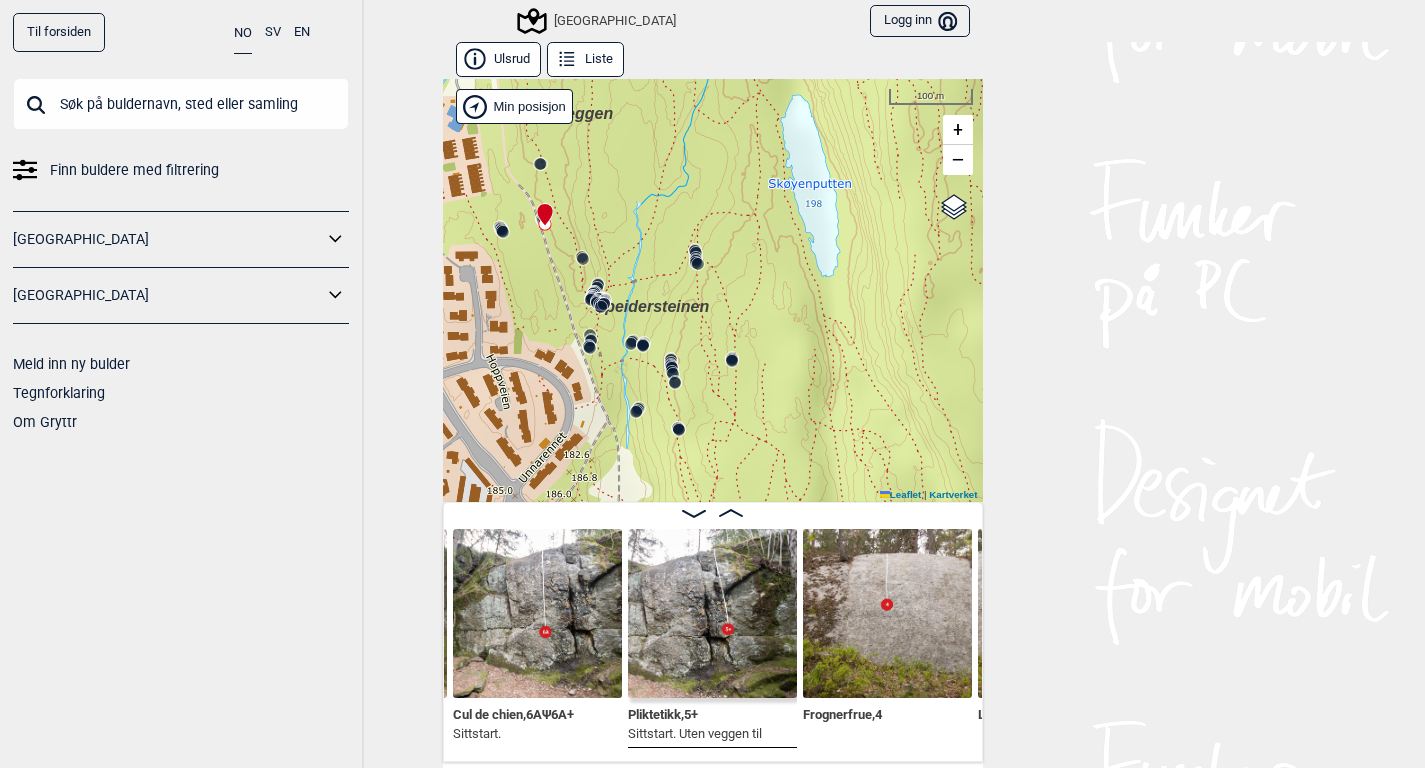 click 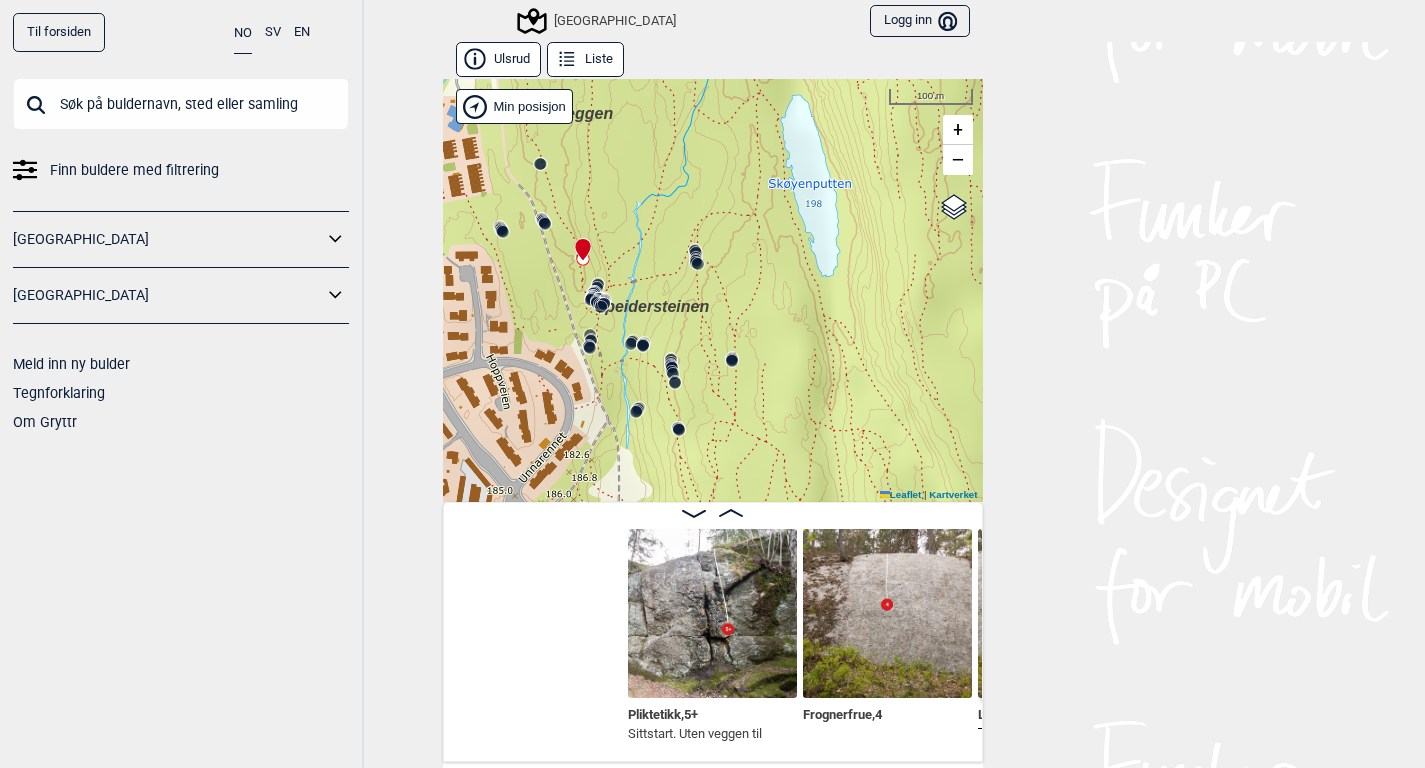 scroll, scrollTop: 0, scrollLeft: 2903, axis: horizontal 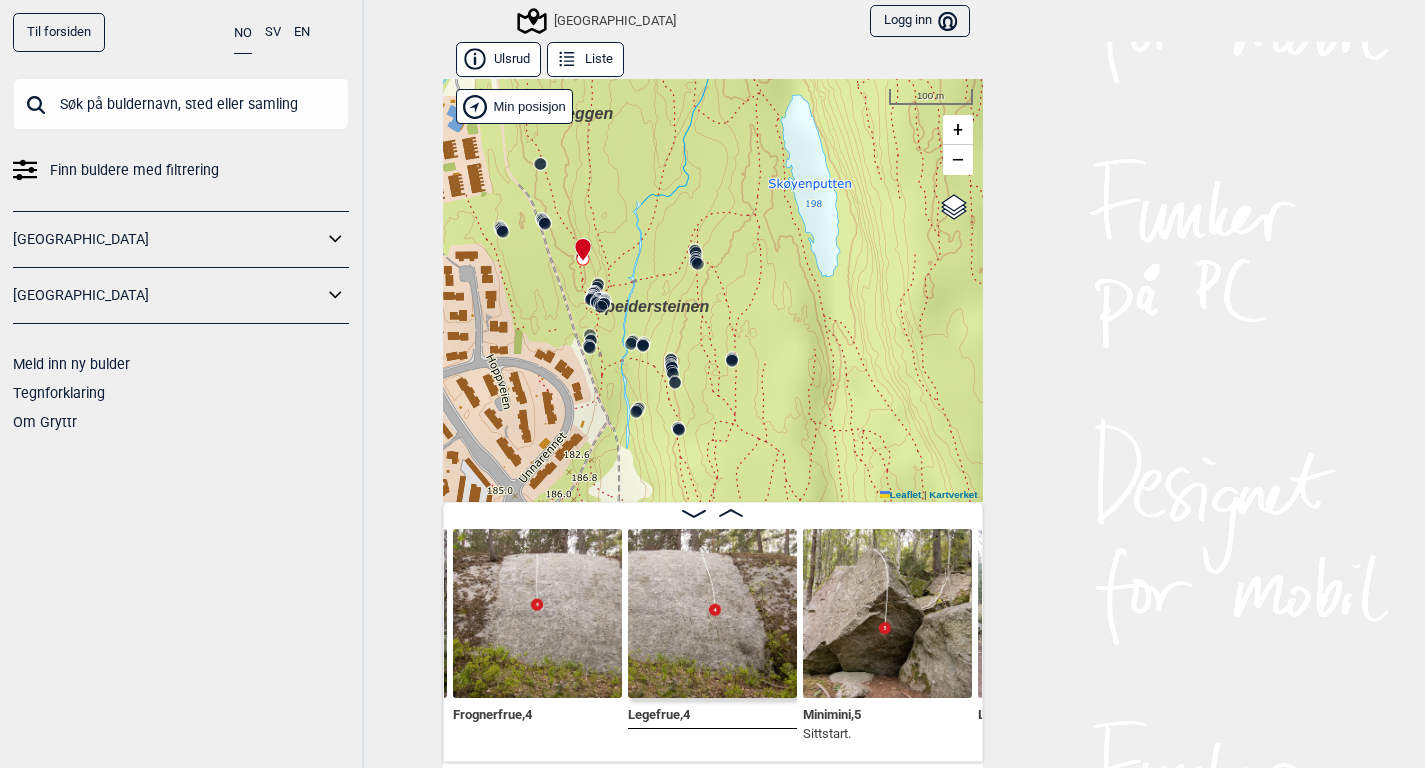 click 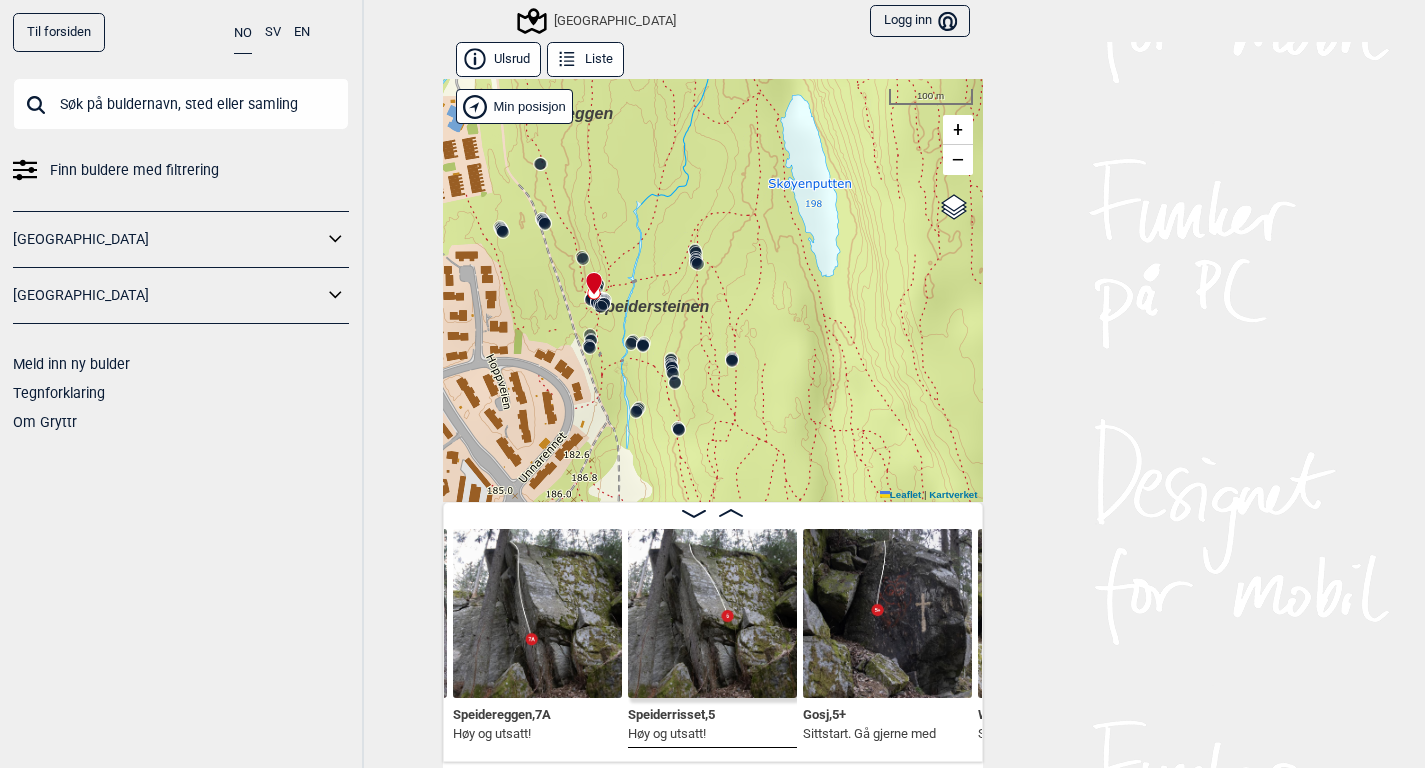 click 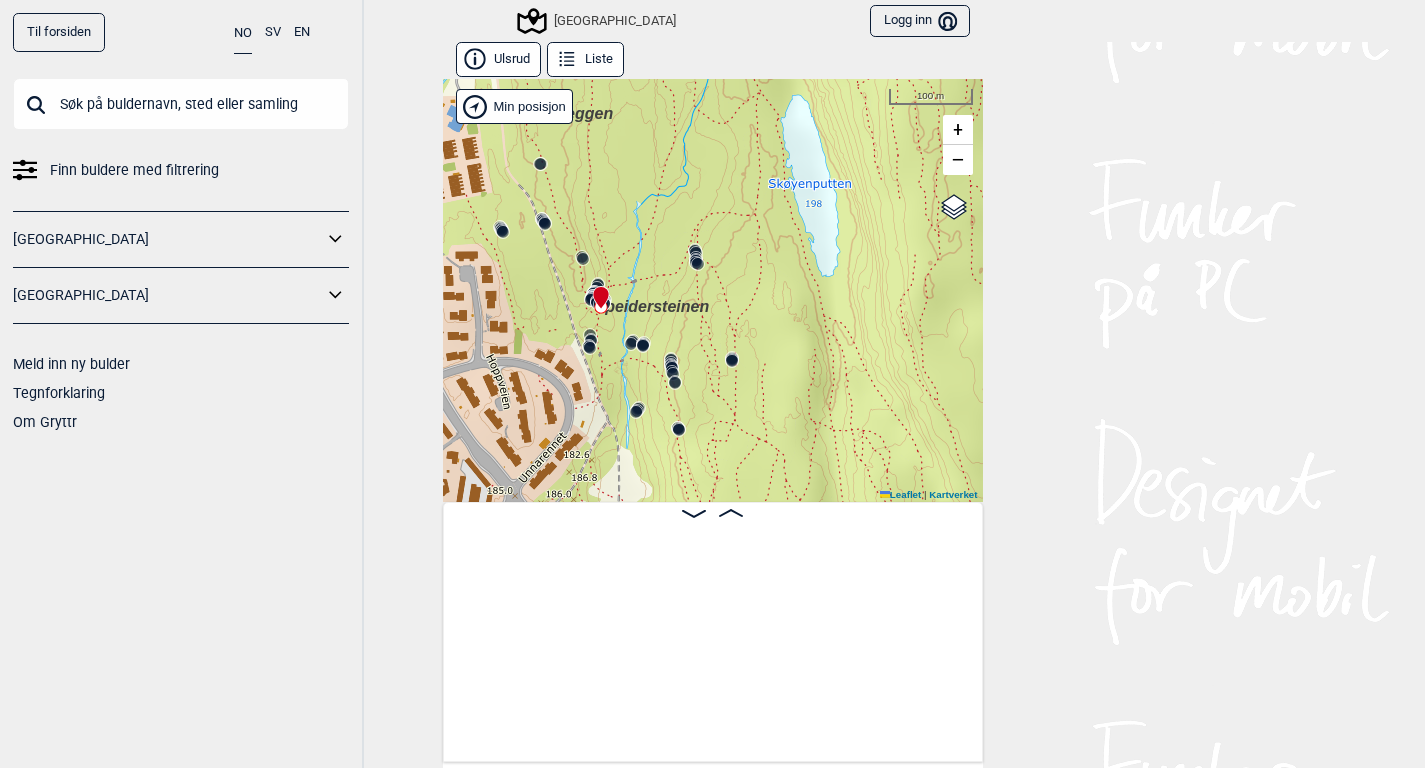 scroll, scrollTop: 0, scrollLeft: 3078, axis: horizontal 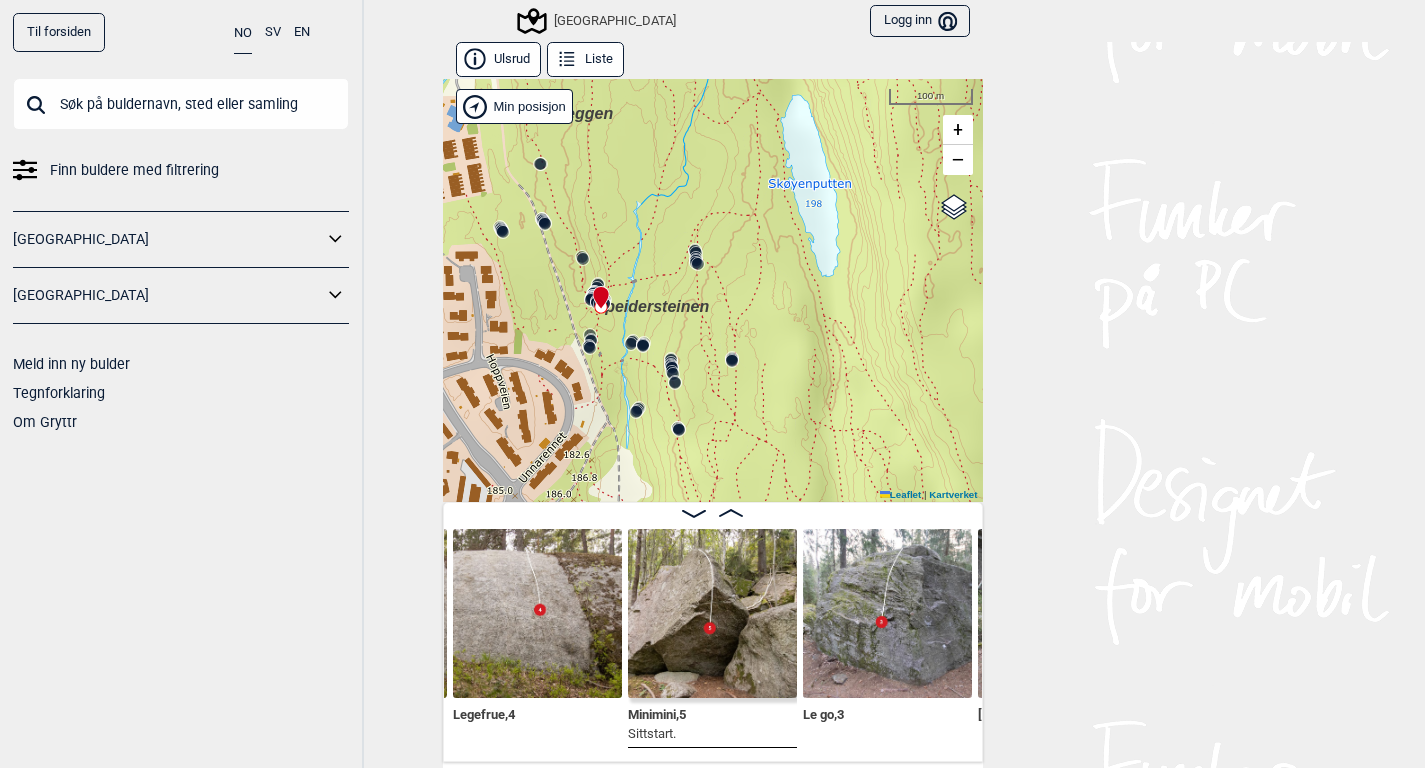 click 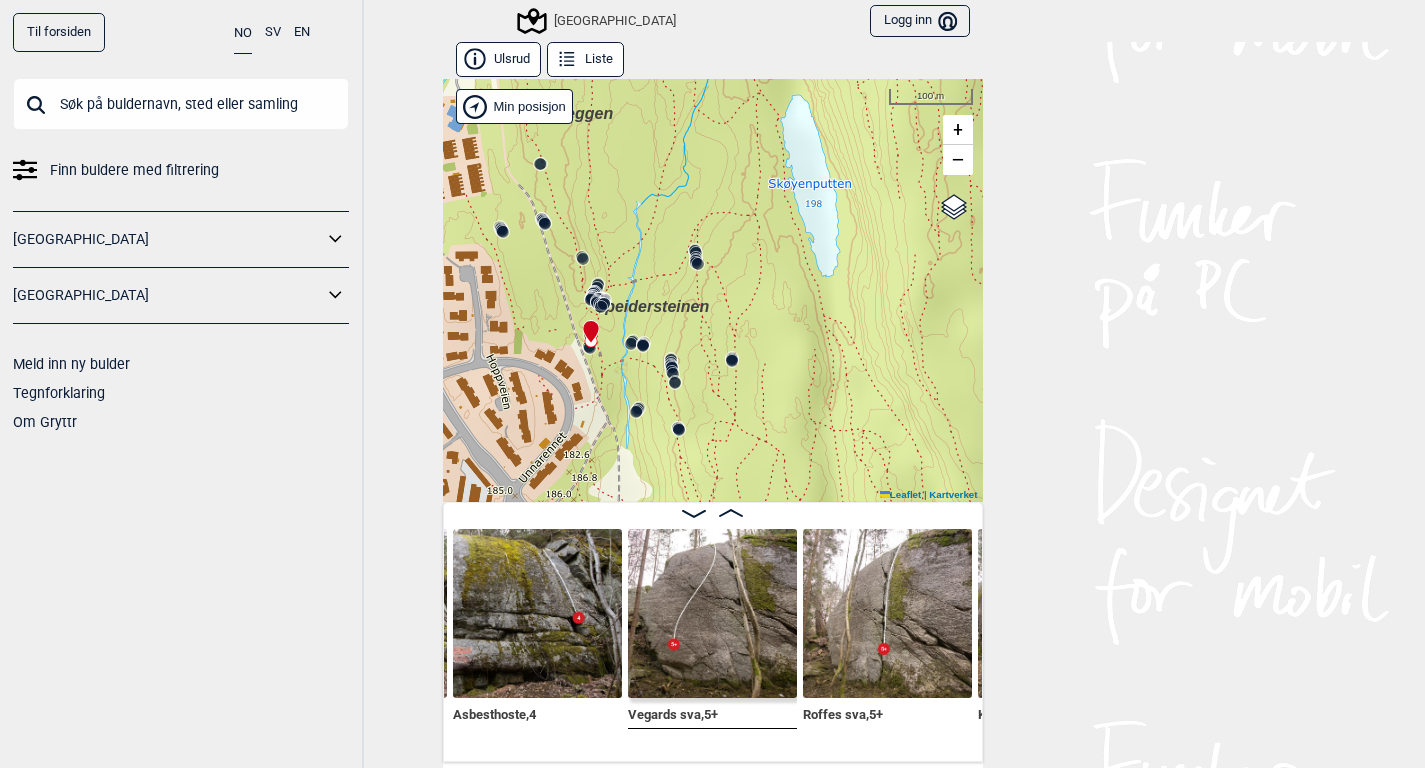 click 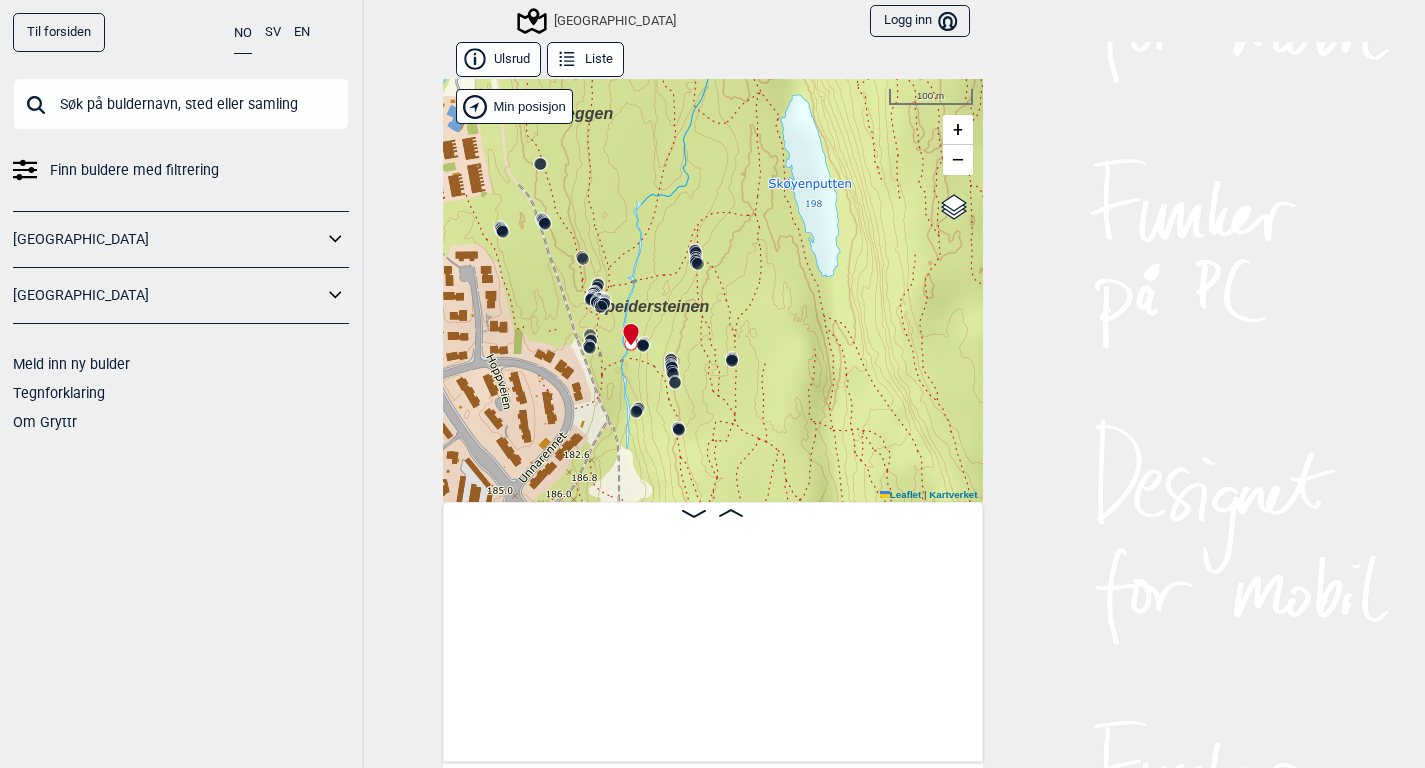 scroll, scrollTop: 0, scrollLeft: 10942, axis: horizontal 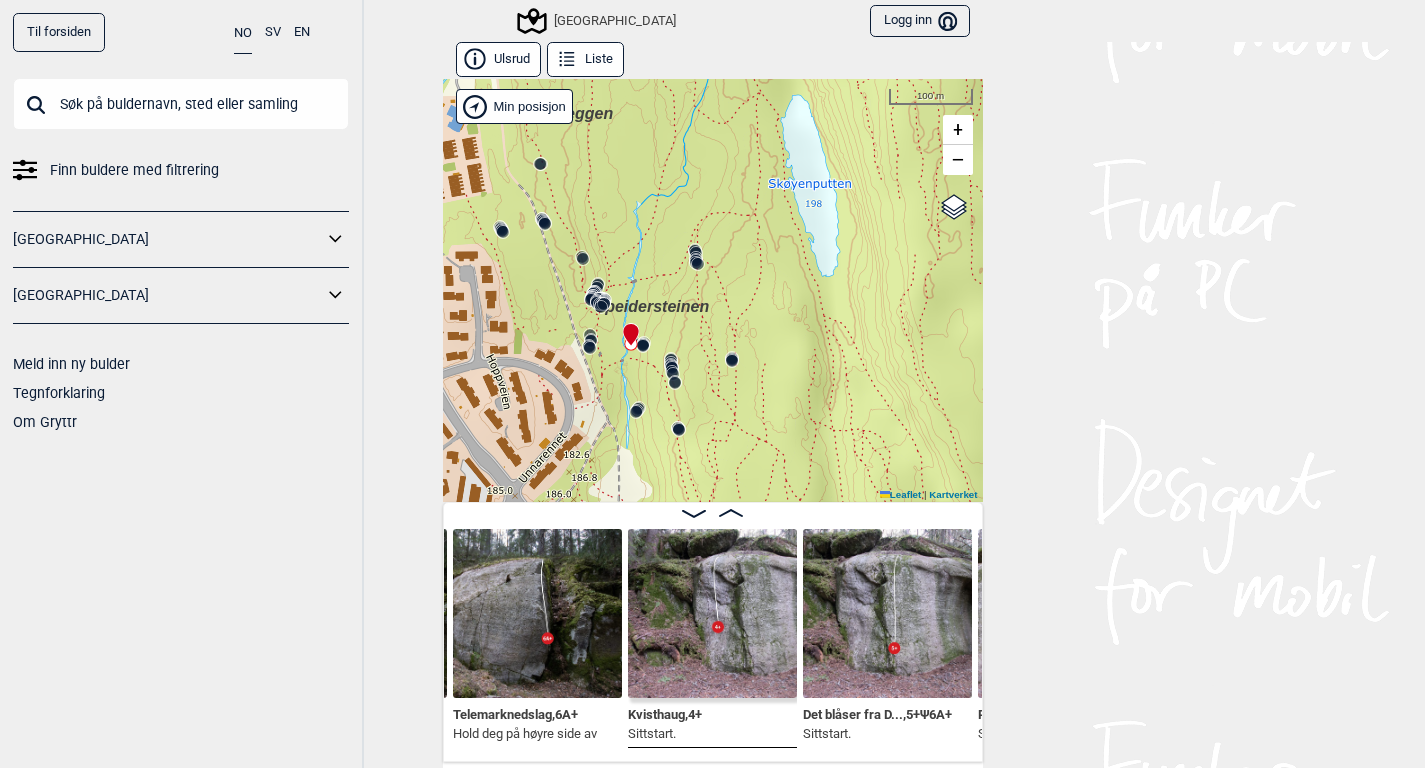 click 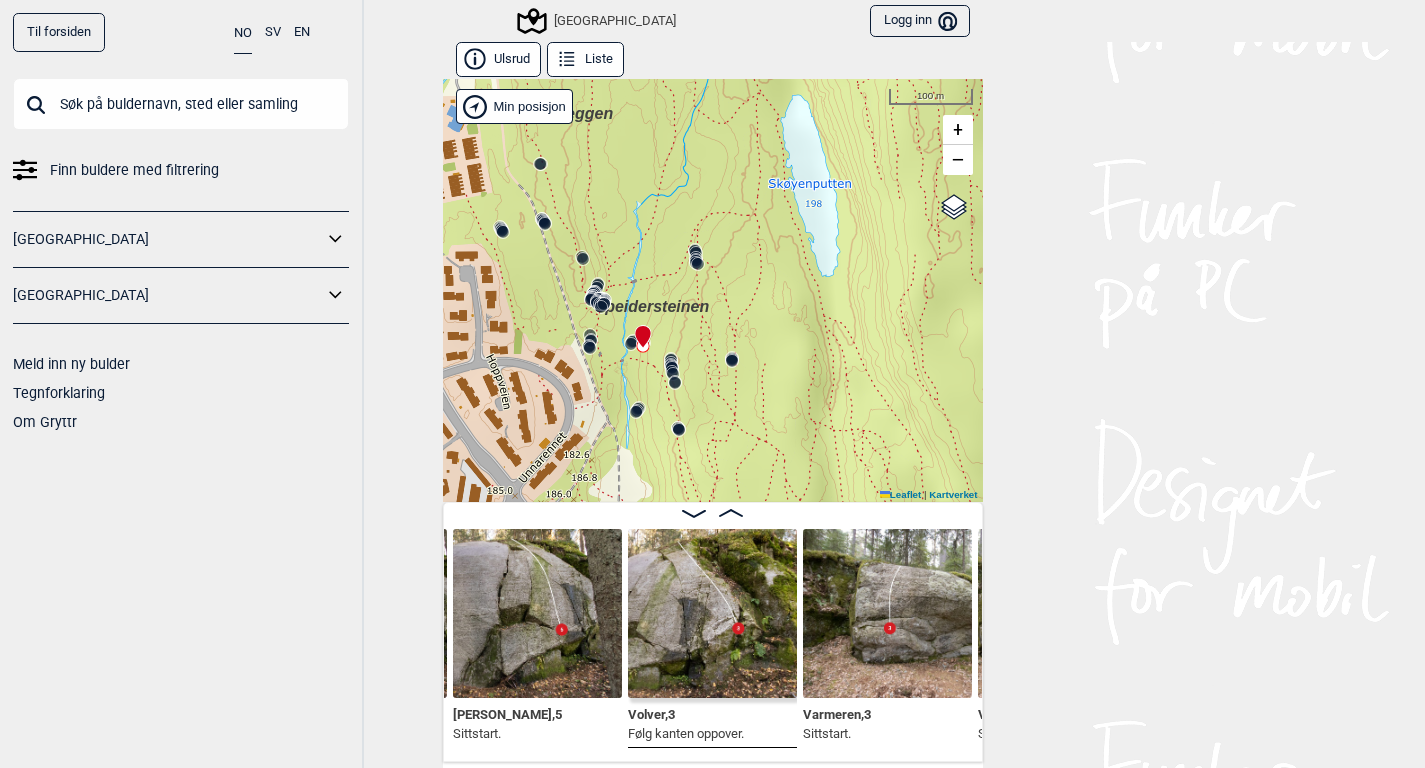 click 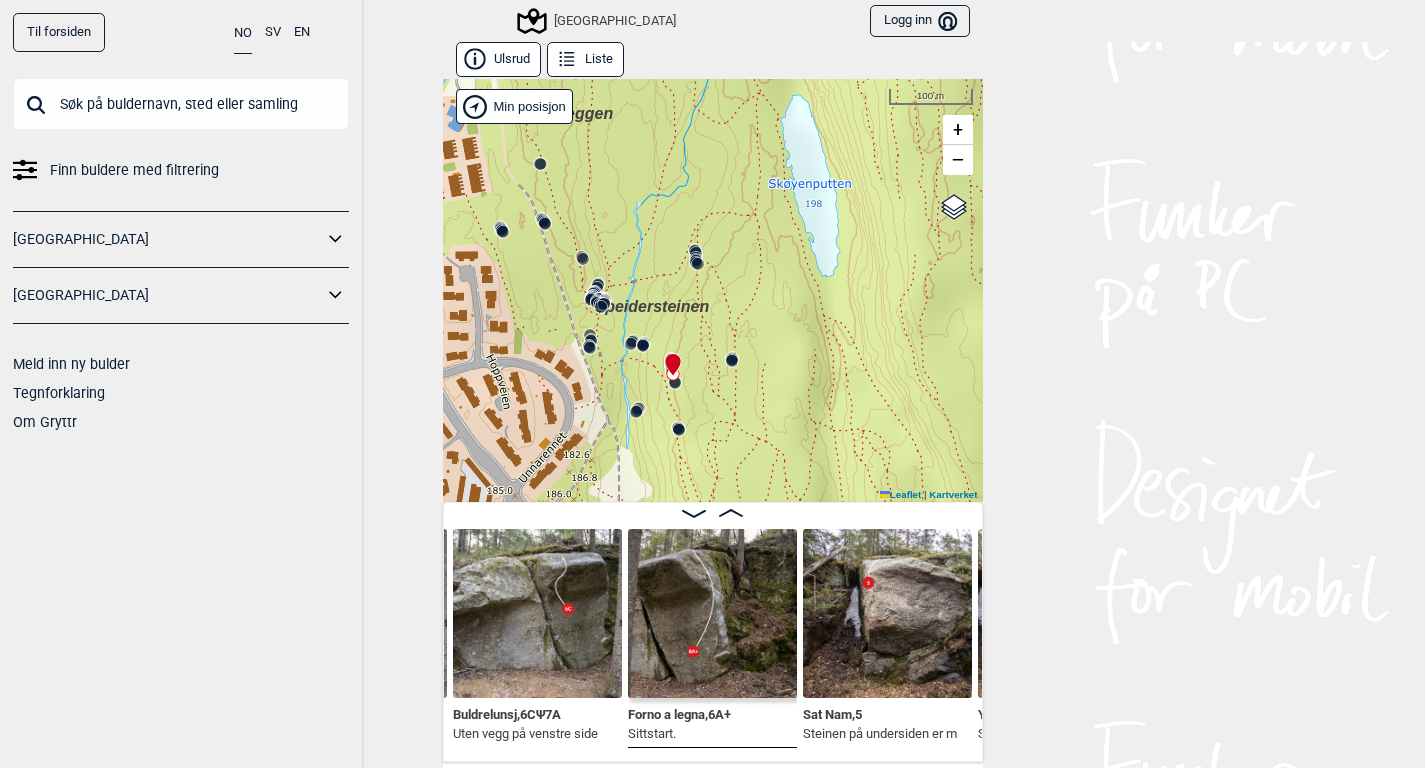 click 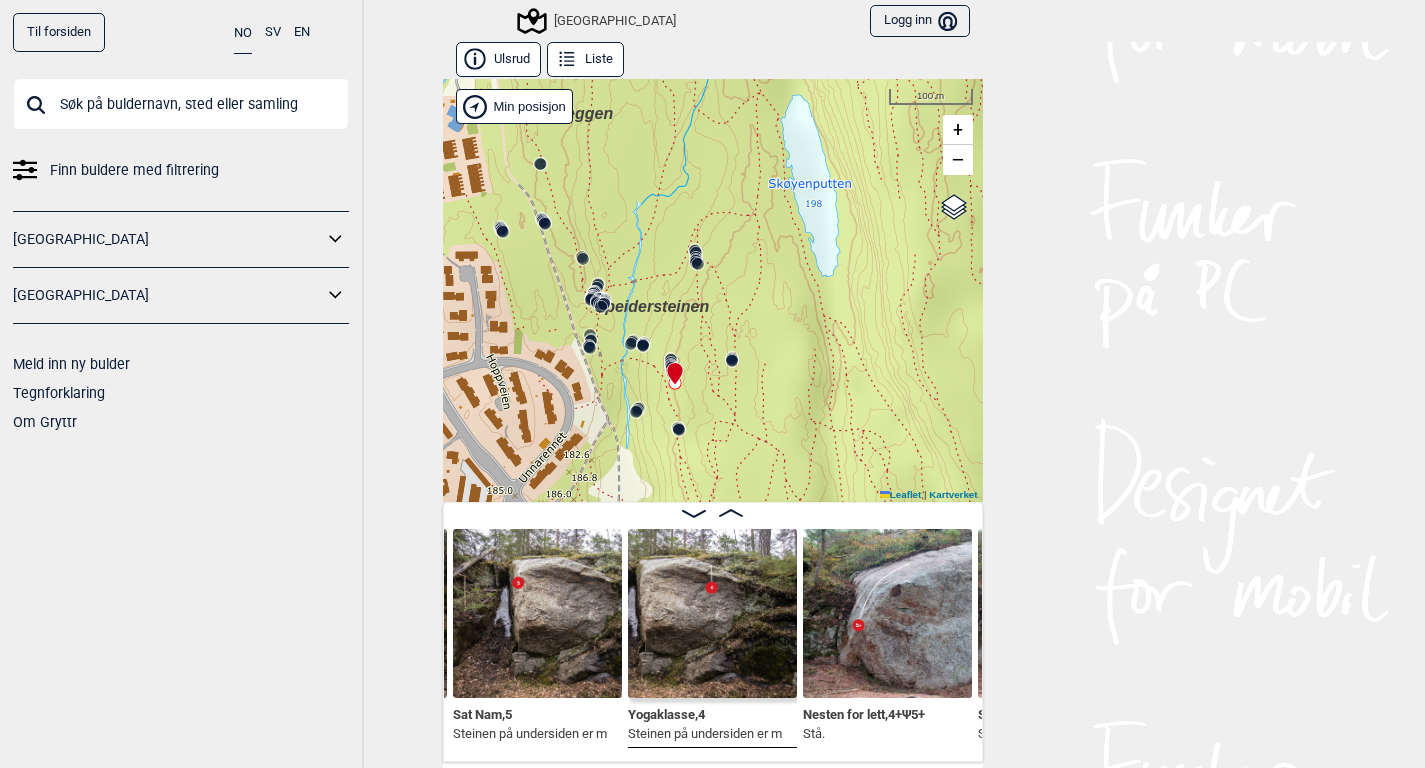 click 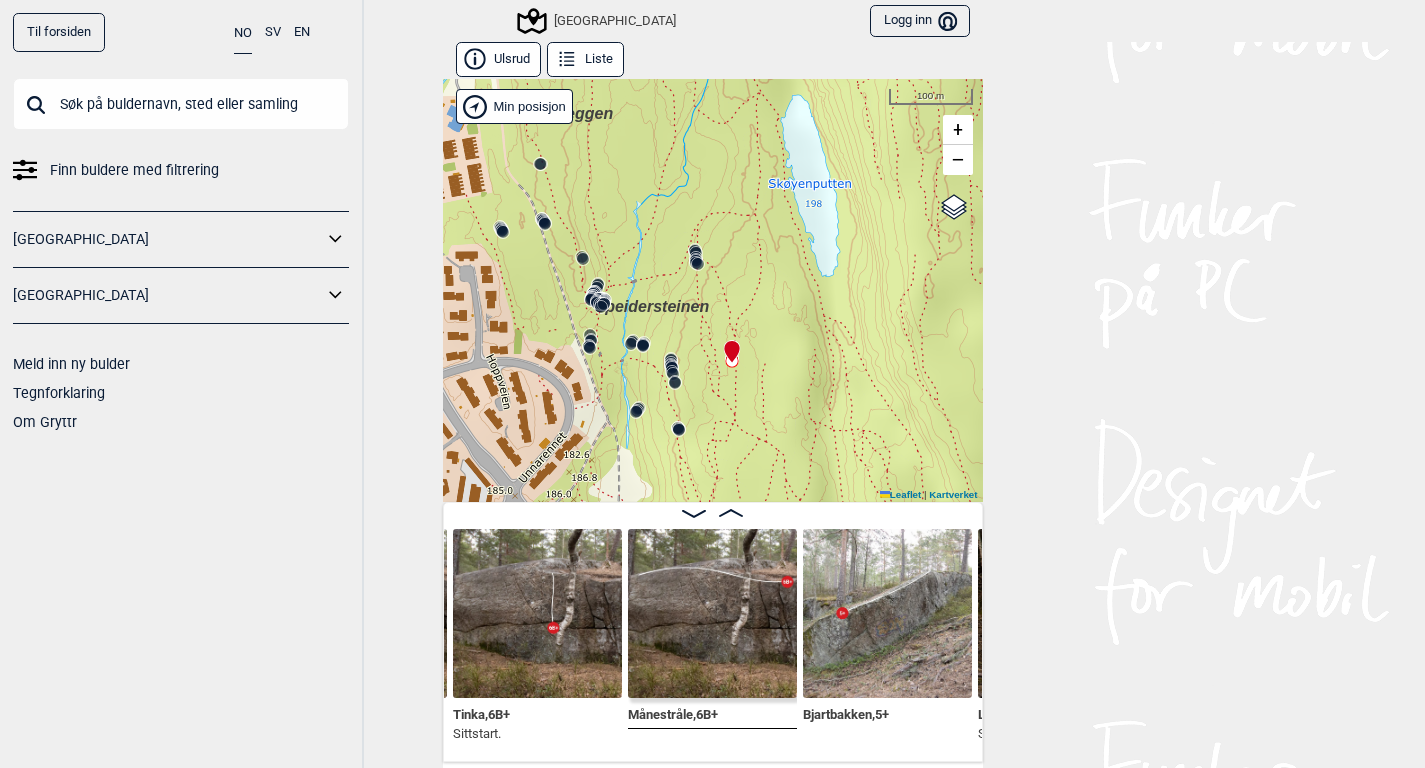 click 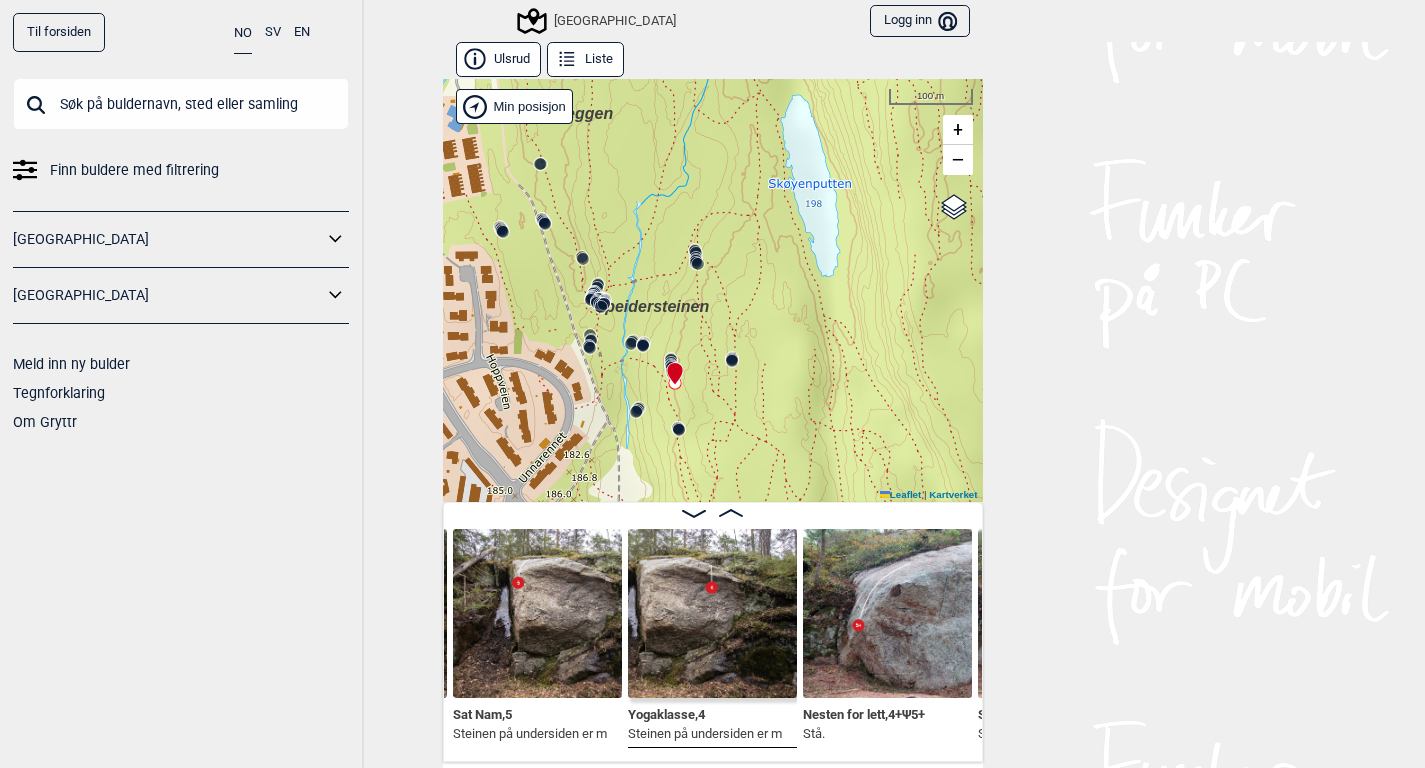 click 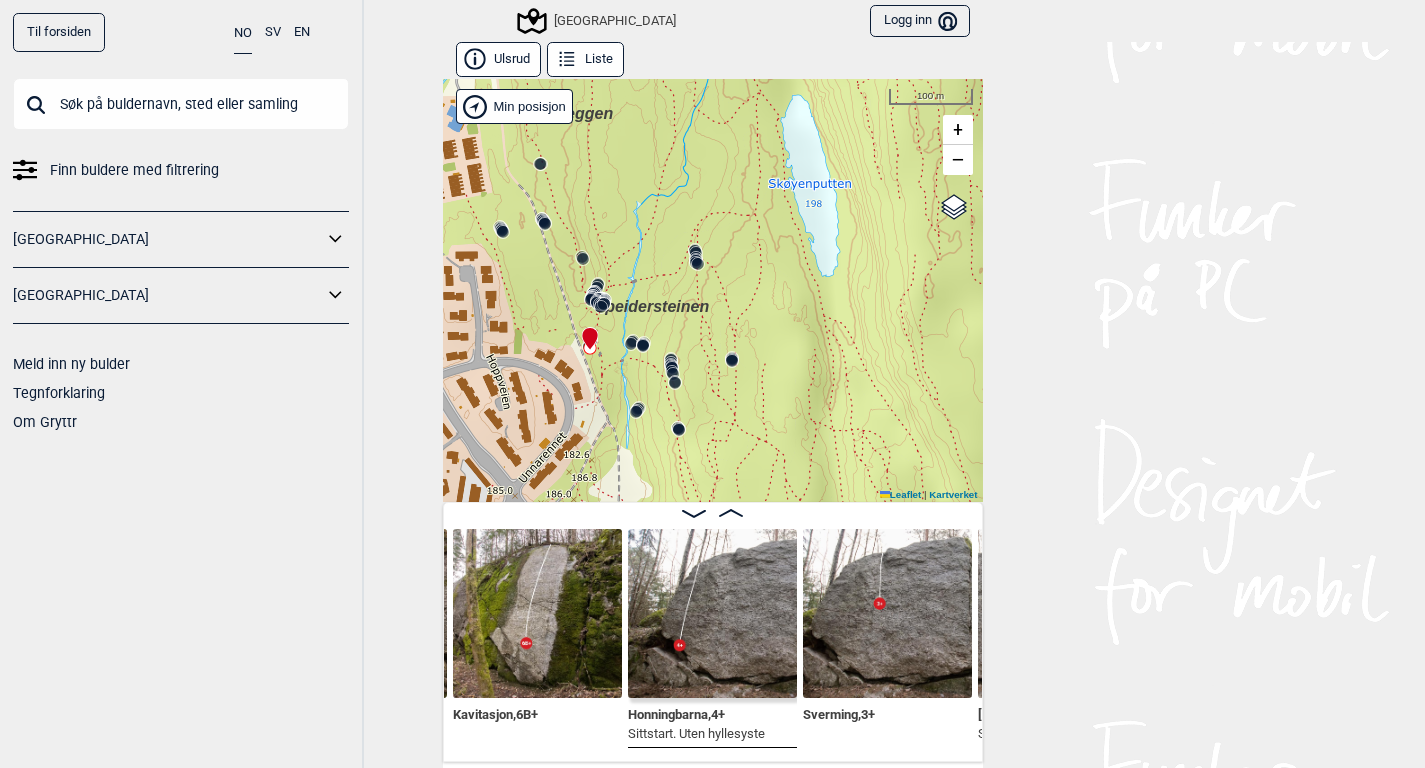 click 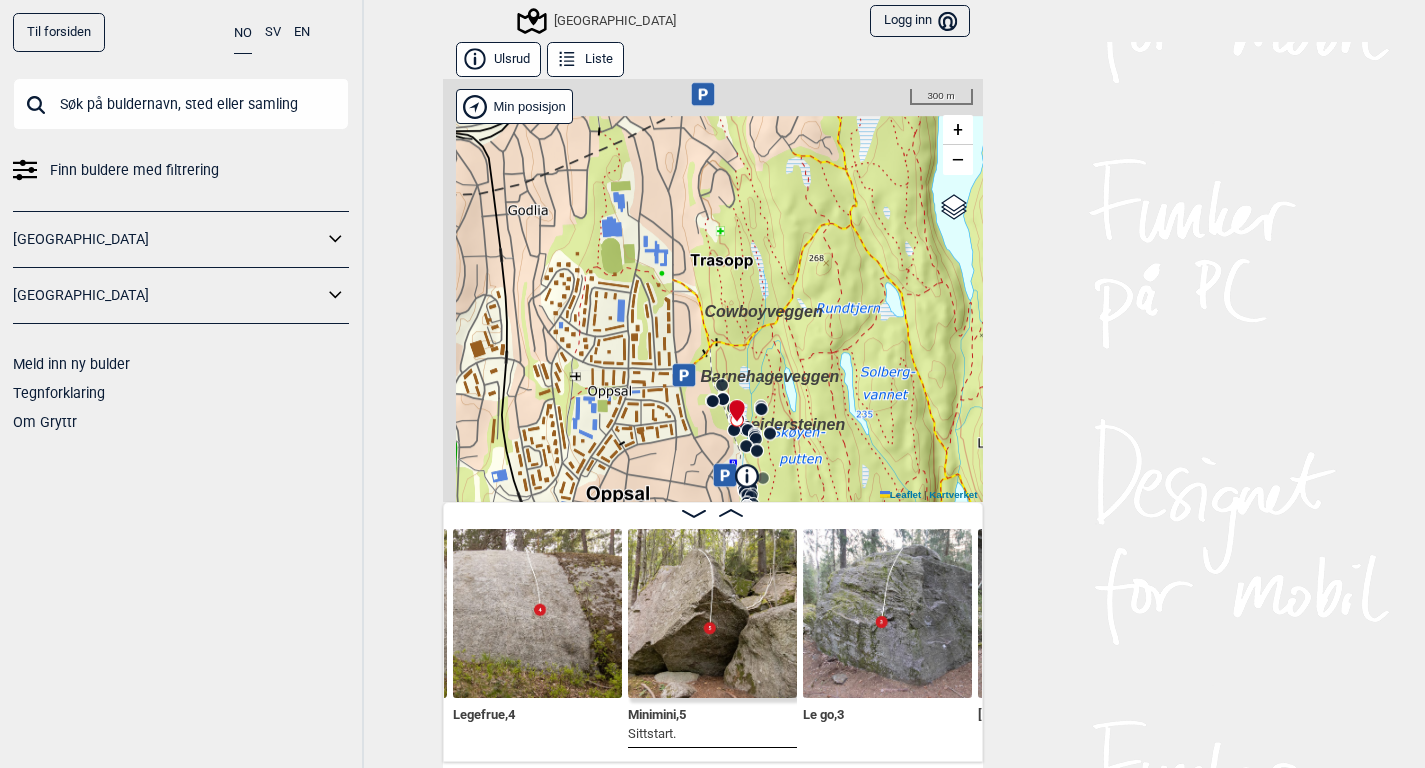 drag, startPoint x: 624, startPoint y: 176, endPoint x: 736, endPoint y: 363, distance: 217.97476 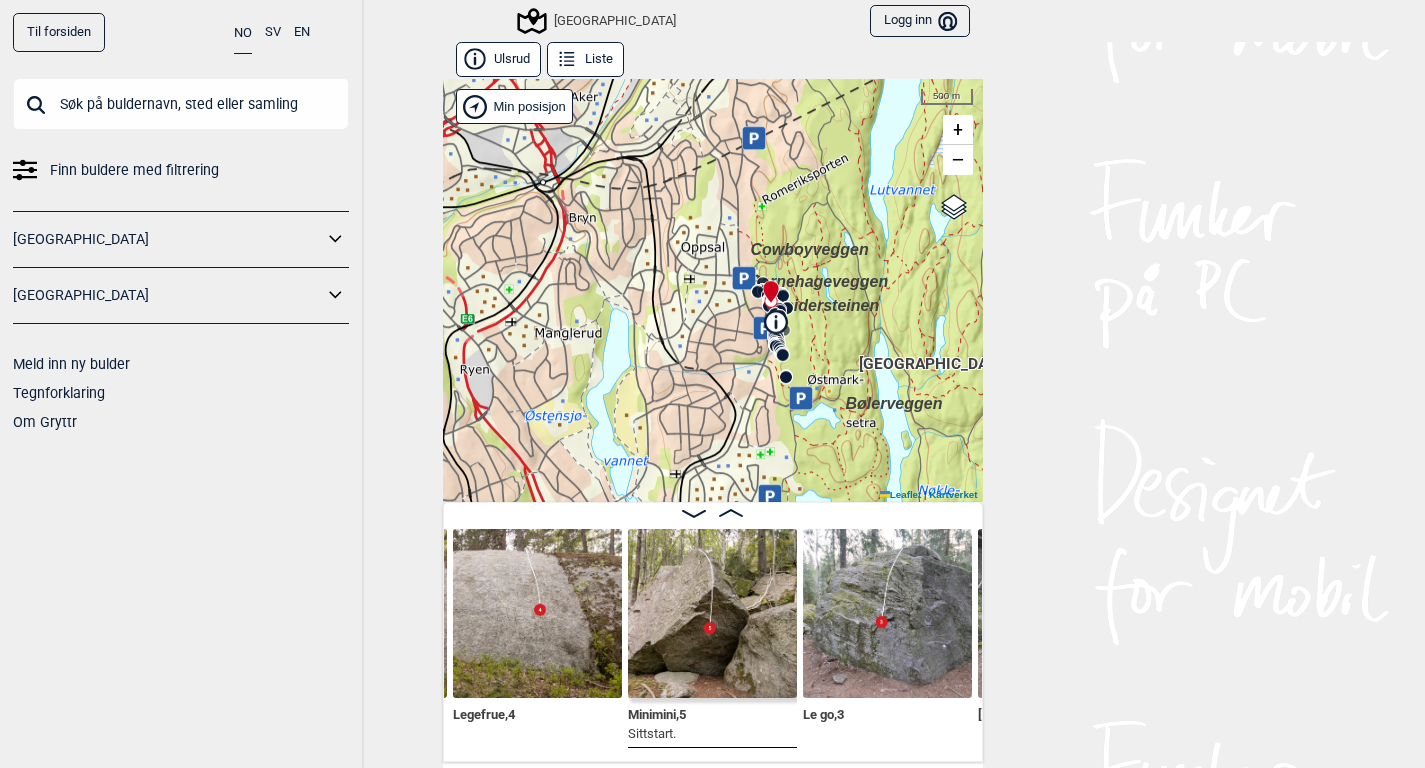 drag, startPoint x: 684, startPoint y: 397, endPoint x: 661, endPoint y: 318, distance: 82.28001 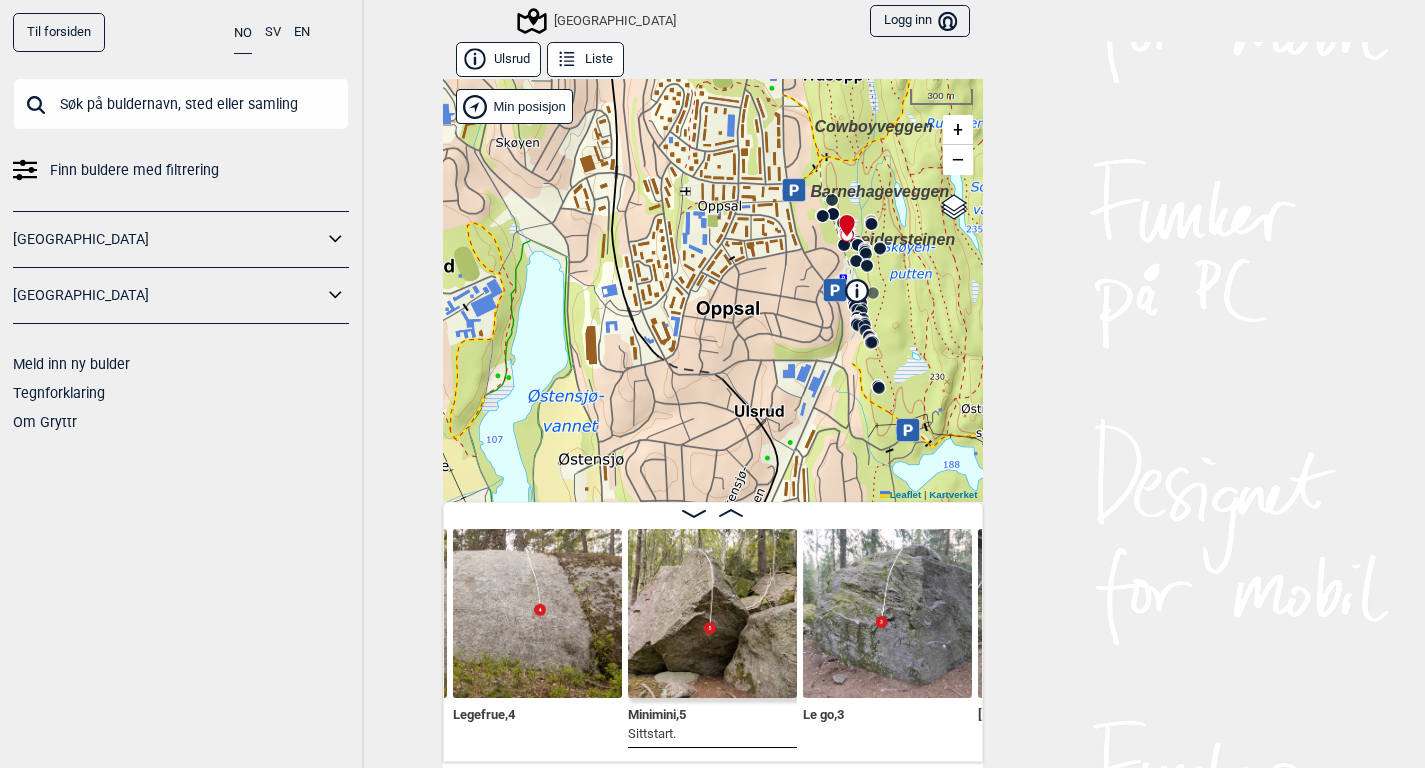 drag, startPoint x: 675, startPoint y: 290, endPoint x: 628, endPoint y: 207, distance: 95.38344 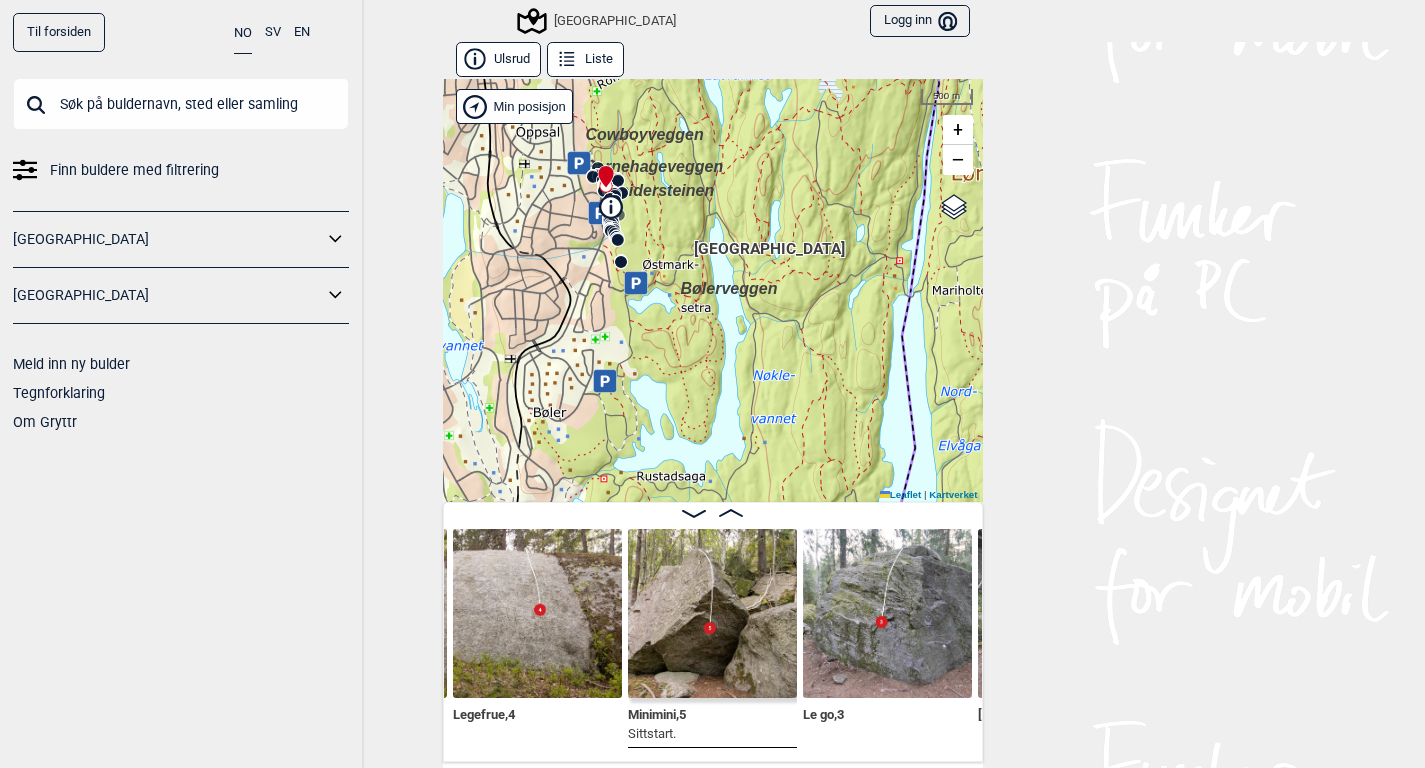 drag, startPoint x: 734, startPoint y: 258, endPoint x: 620, endPoint y: 242, distance: 115.11733 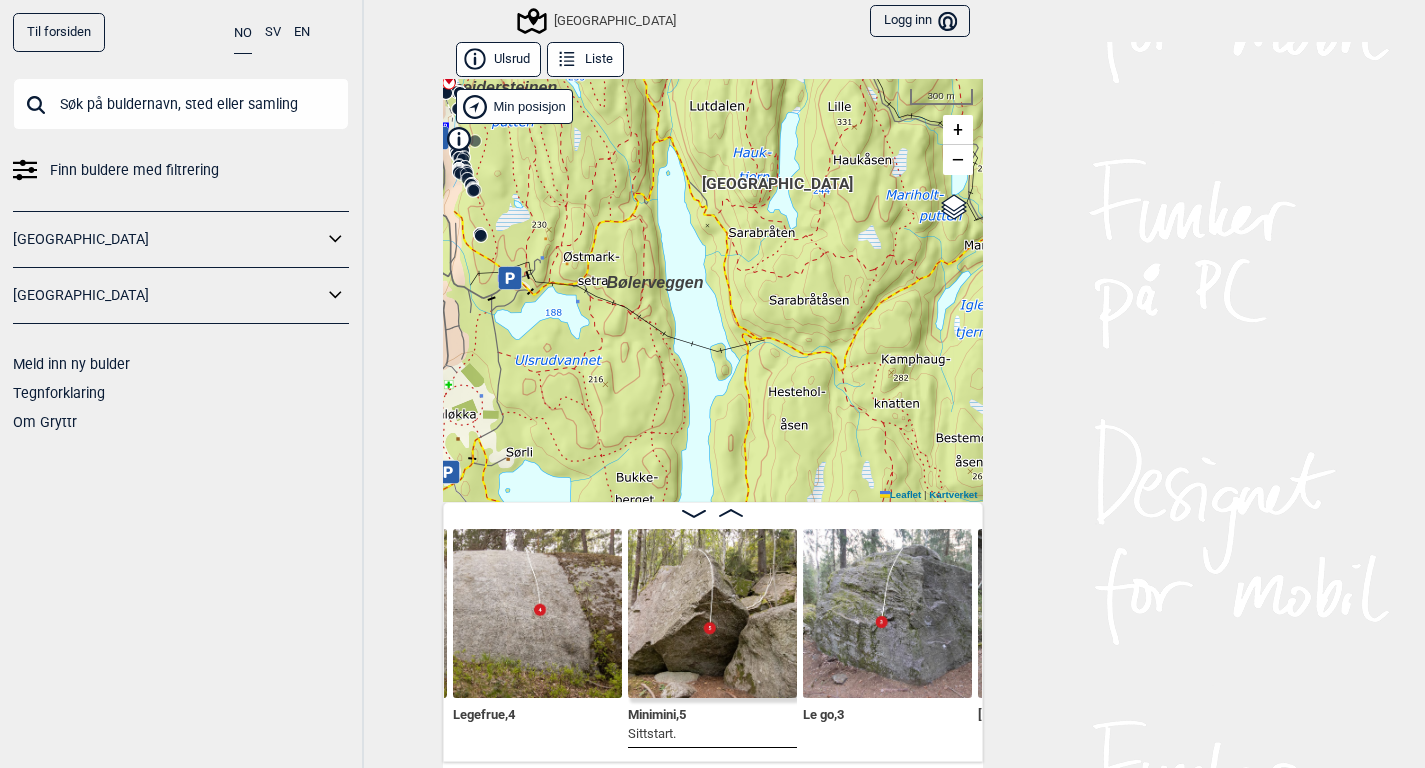 drag, startPoint x: 703, startPoint y: 259, endPoint x: 562, endPoint y: 215, distance: 147.7058 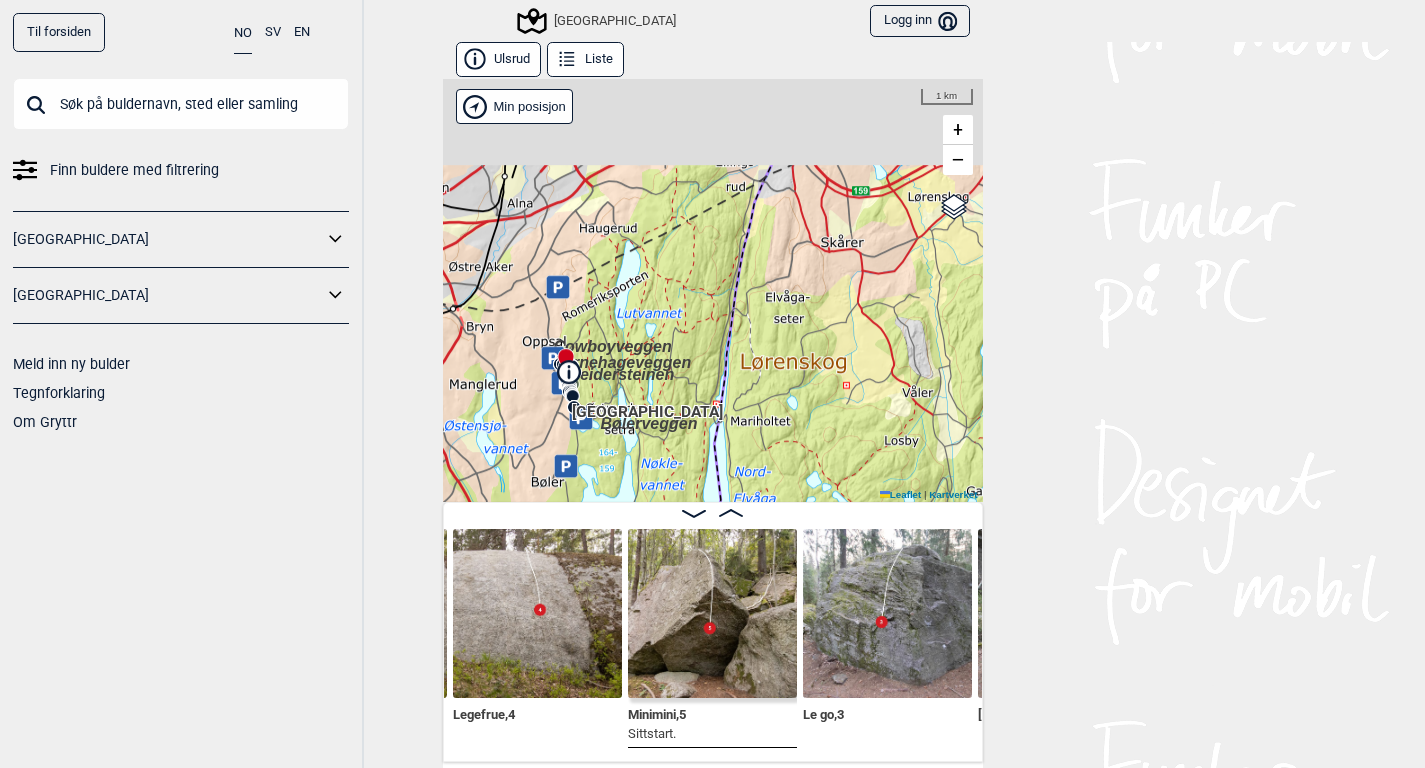 drag, startPoint x: 592, startPoint y: 224, endPoint x: 627, endPoint y: 417, distance: 196.1479 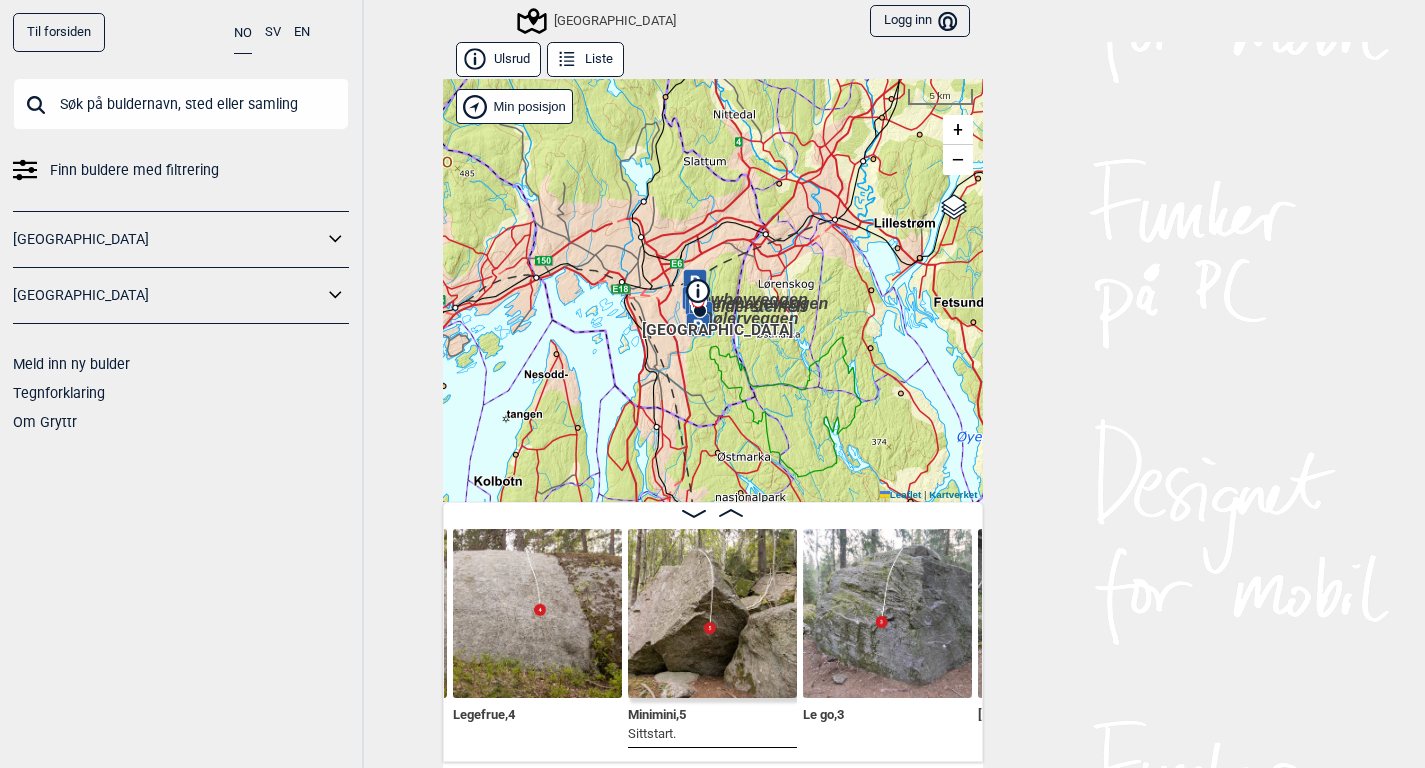 drag, startPoint x: 646, startPoint y: 307, endPoint x: 718, endPoint y: 185, distance: 141.66158 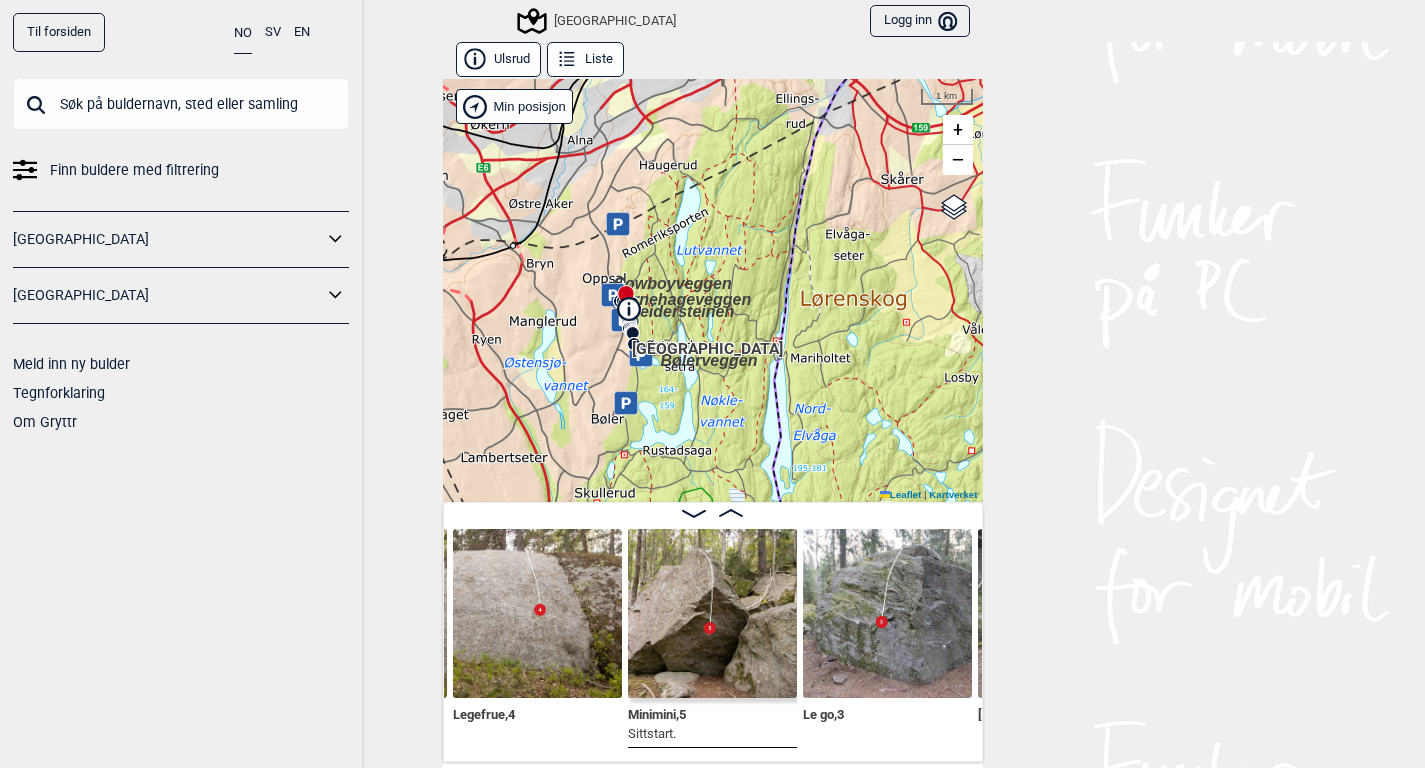drag, startPoint x: 652, startPoint y: 378, endPoint x: 690, endPoint y: 398, distance: 42.941822 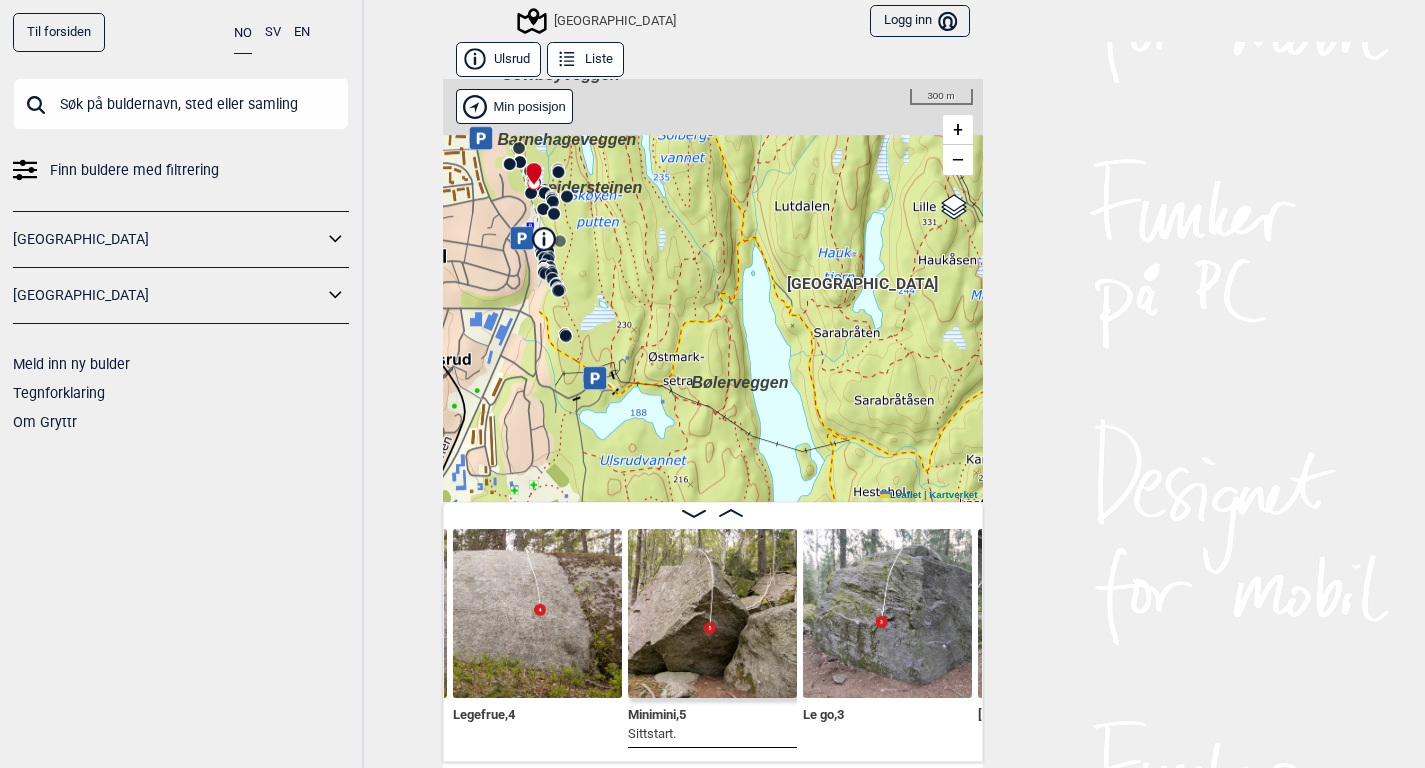 drag, startPoint x: 635, startPoint y: 325, endPoint x: 683, endPoint y: 423, distance: 109.12378 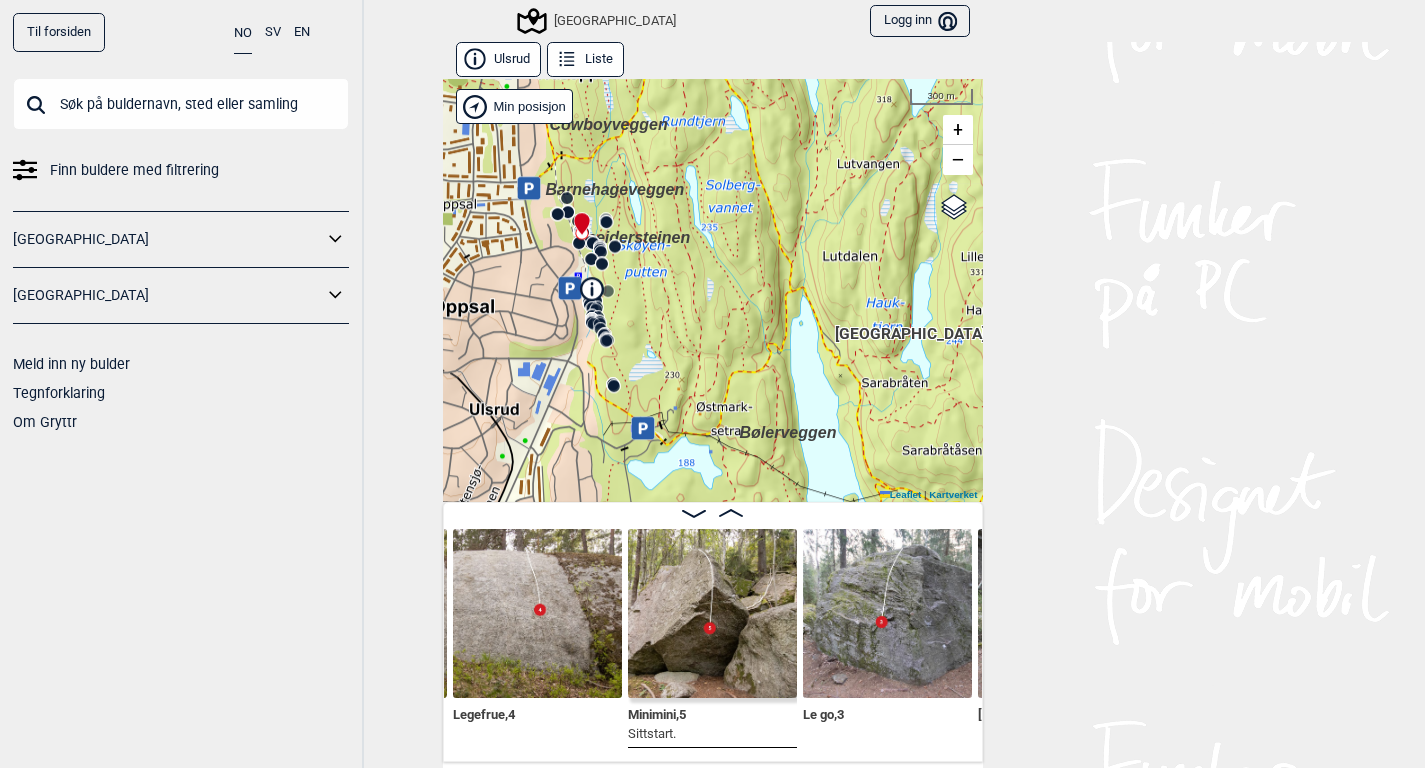 drag, startPoint x: 630, startPoint y: 262, endPoint x: 678, endPoint y: 311, distance: 68.593 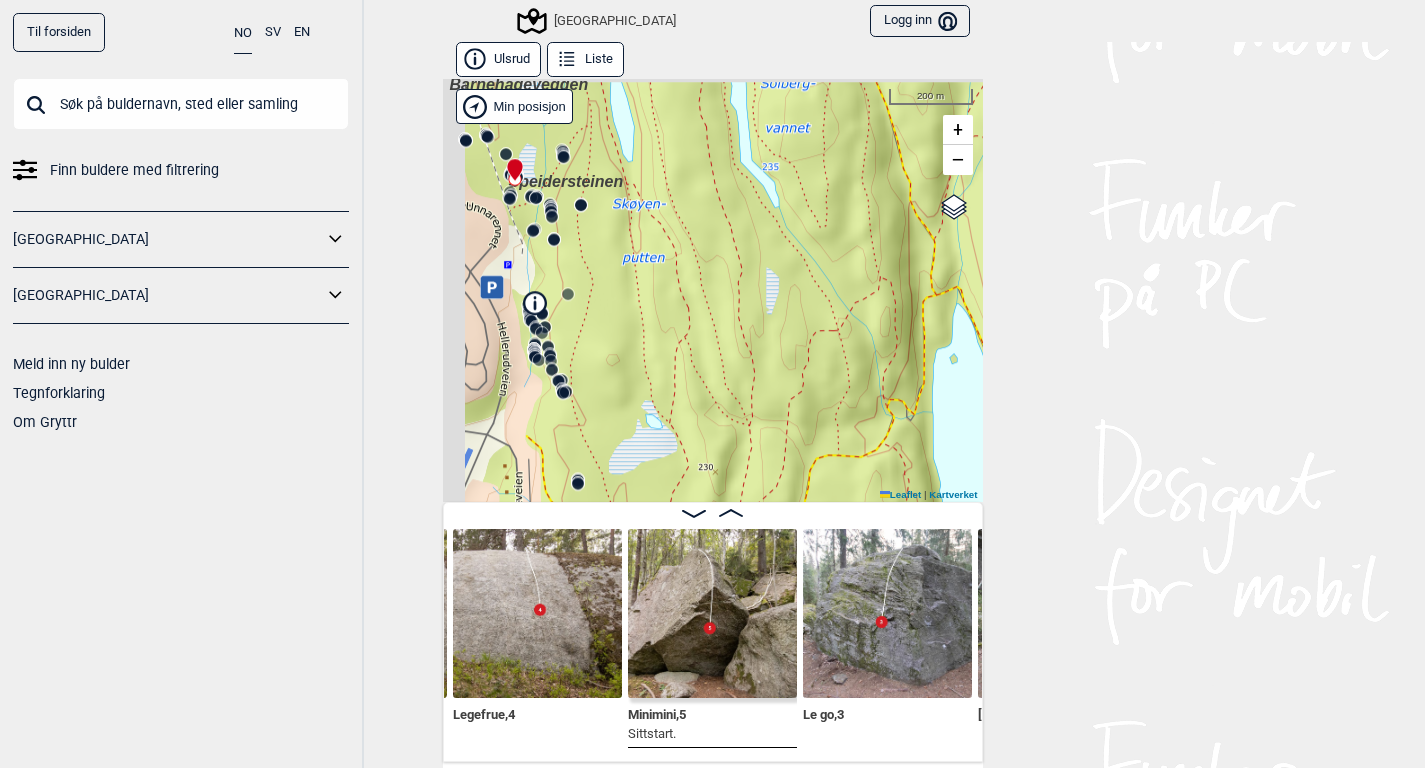 drag, startPoint x: 659, startPoint y: 289, endPoint x: 761, endPoint y: 364, distance: 126.60569 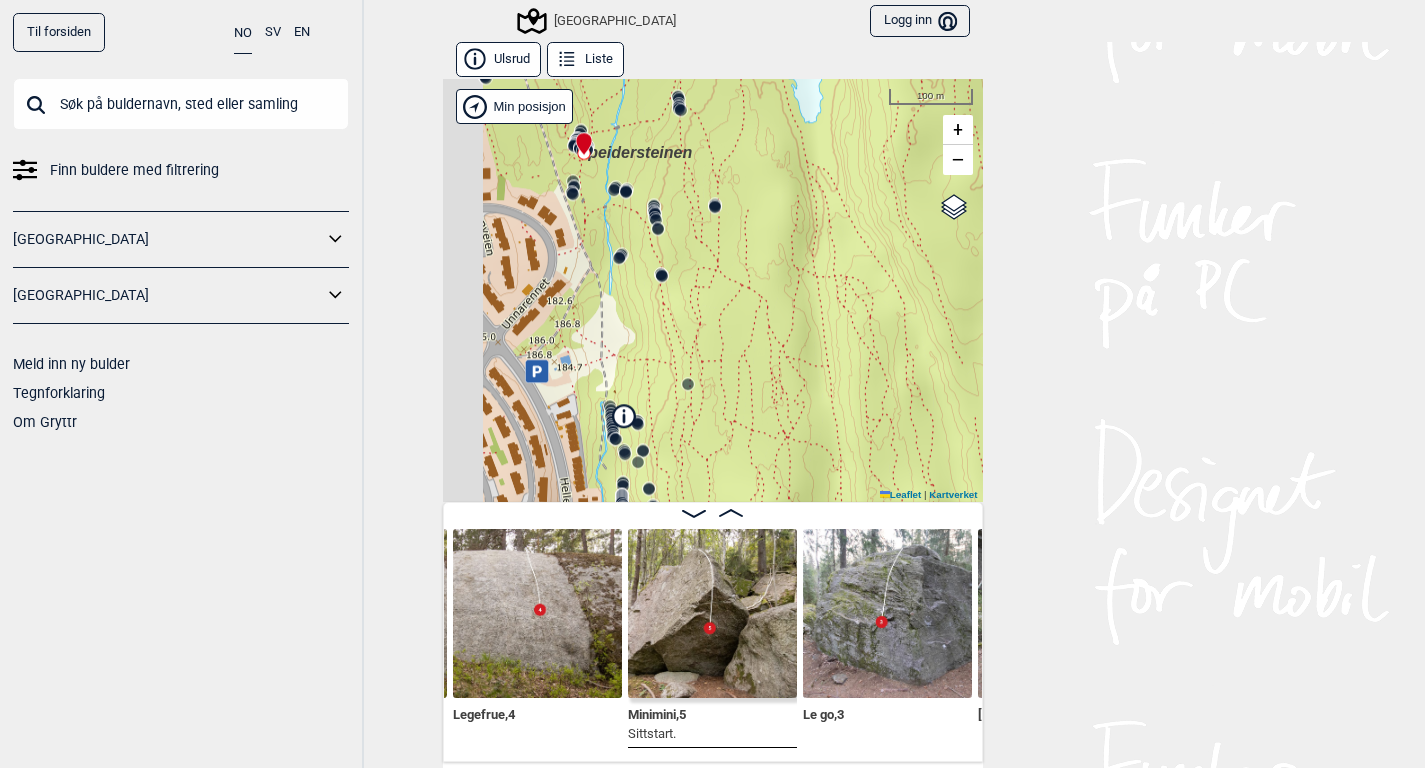 drag, startPoint x: 729, startPoint y: 320, endPoint x: 888, endPoint y: 337, distance: 159.90622 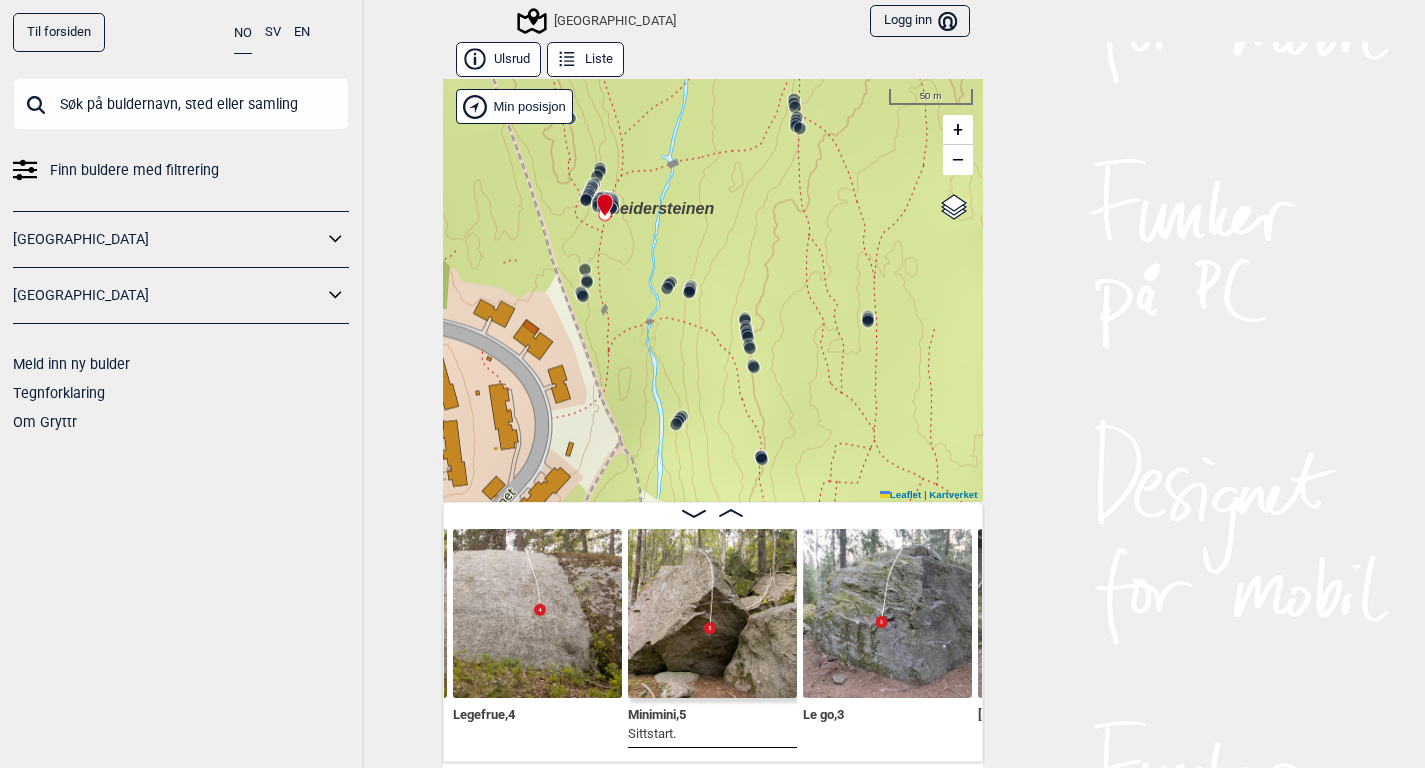 drag, startPoint x: 592, startPoint y: 223, endPoint x: 592, endPoint y: 347, distance: 124 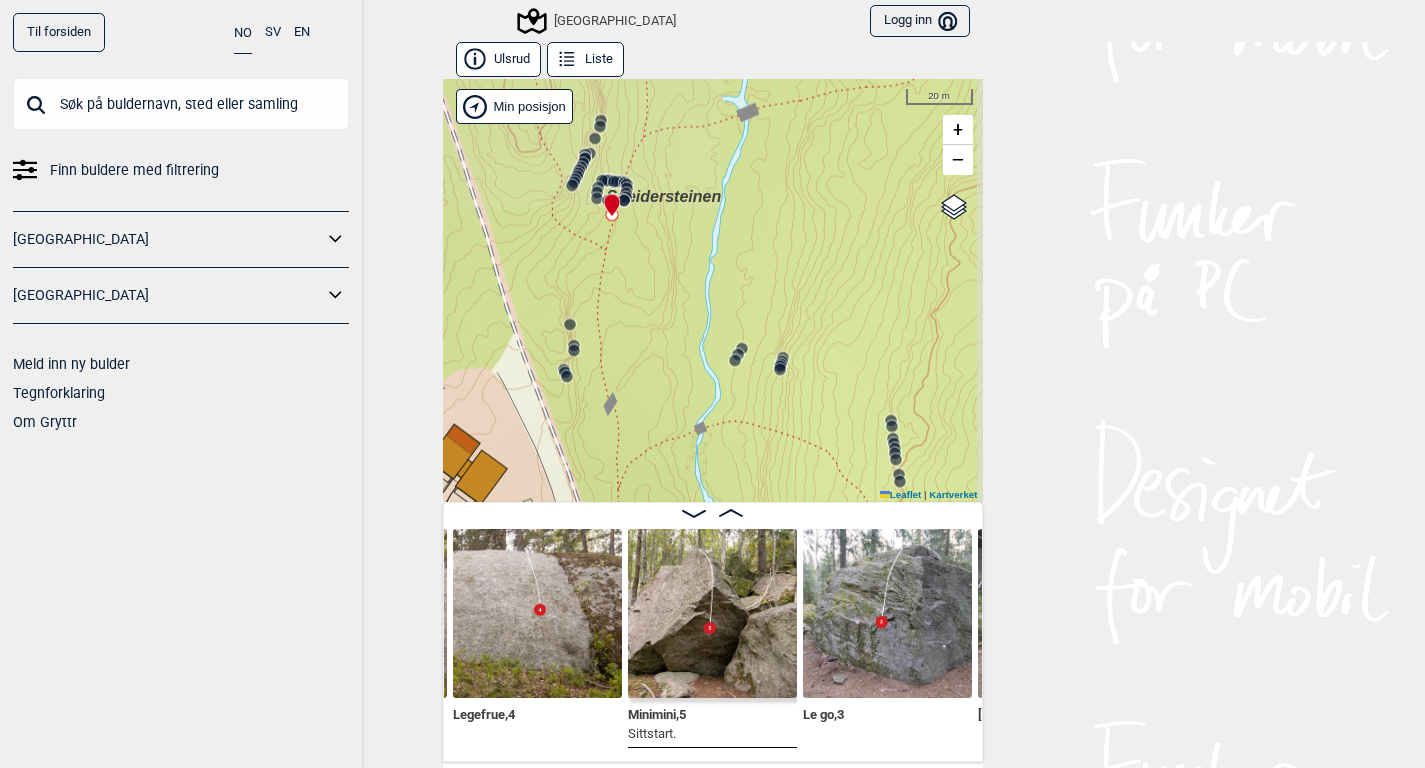 drag, startPoint x: 621, startPoint y: 317, endPoint x: 615, endPoint y: 438, distance: 121.14867 